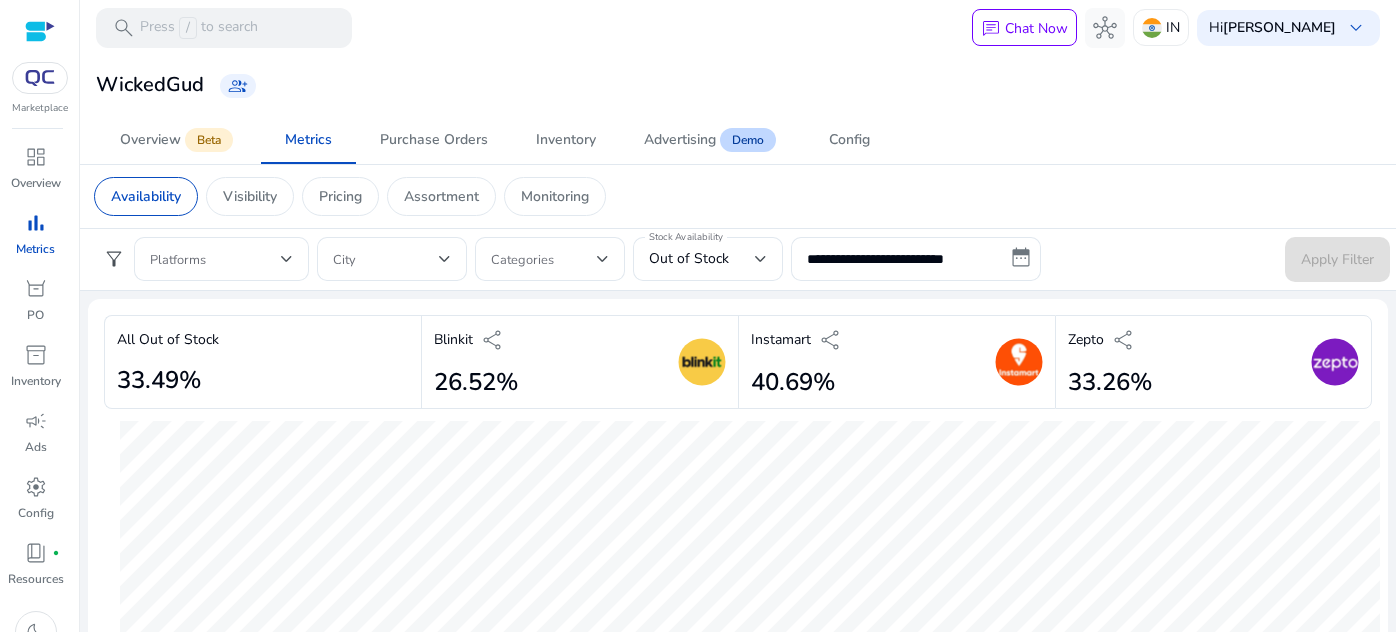 scroll, scrollTop: 0, scrollLeft: 0, axis: both 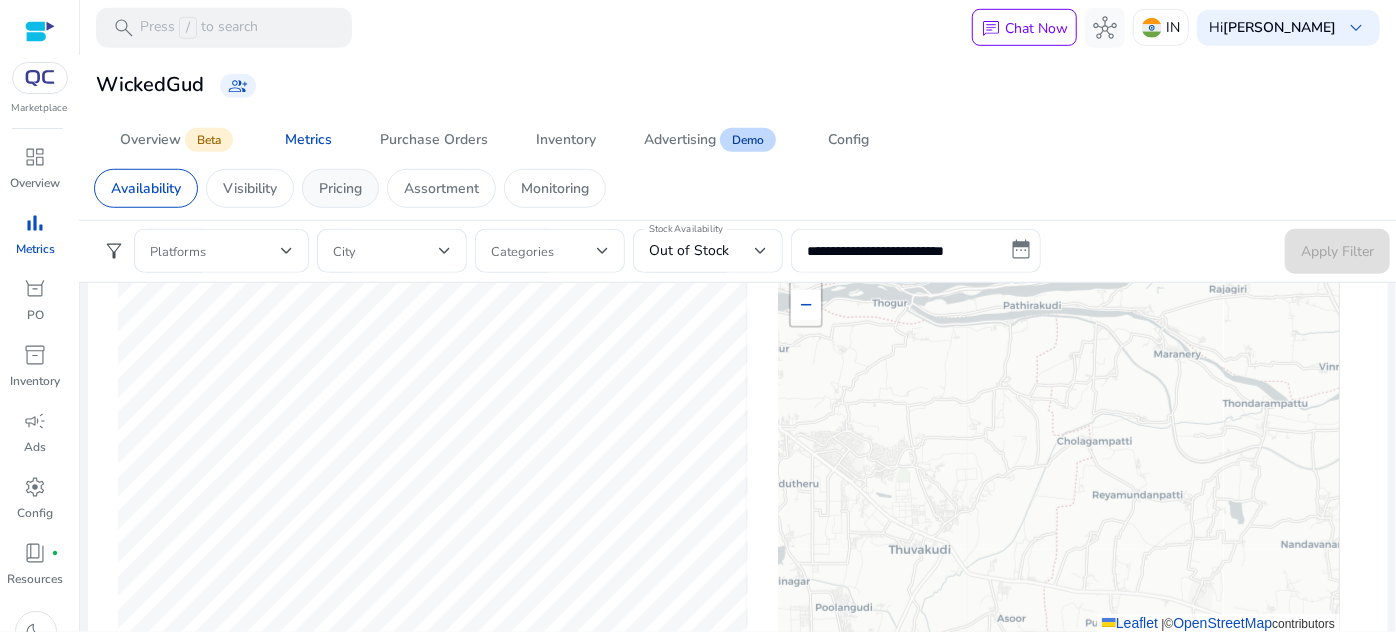 click on "Pricing" 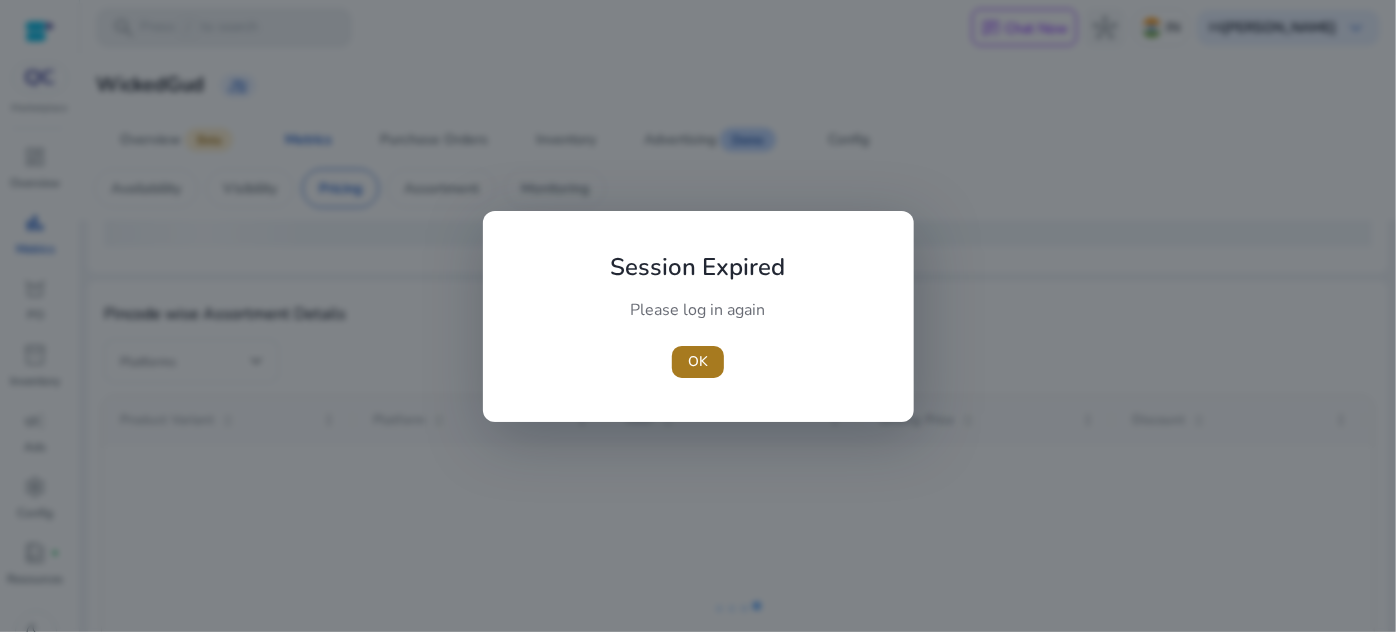 click on "OK" at bounding box center (698, 361) 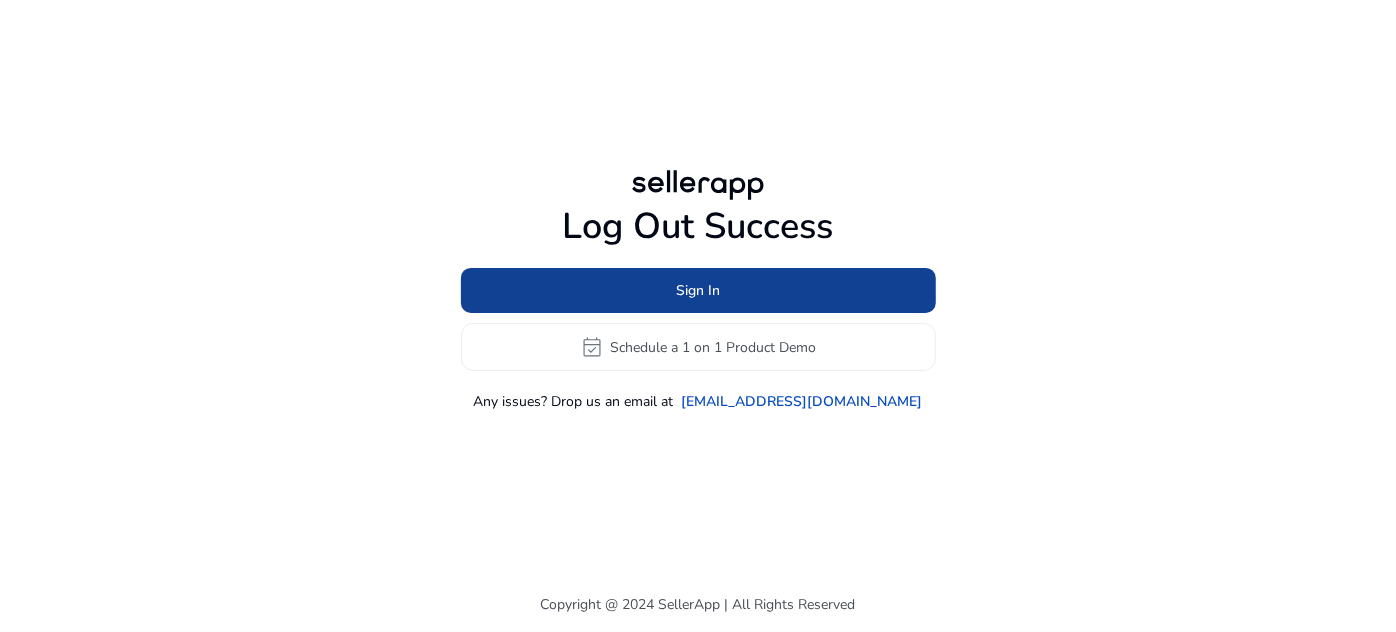click on "Sign In" 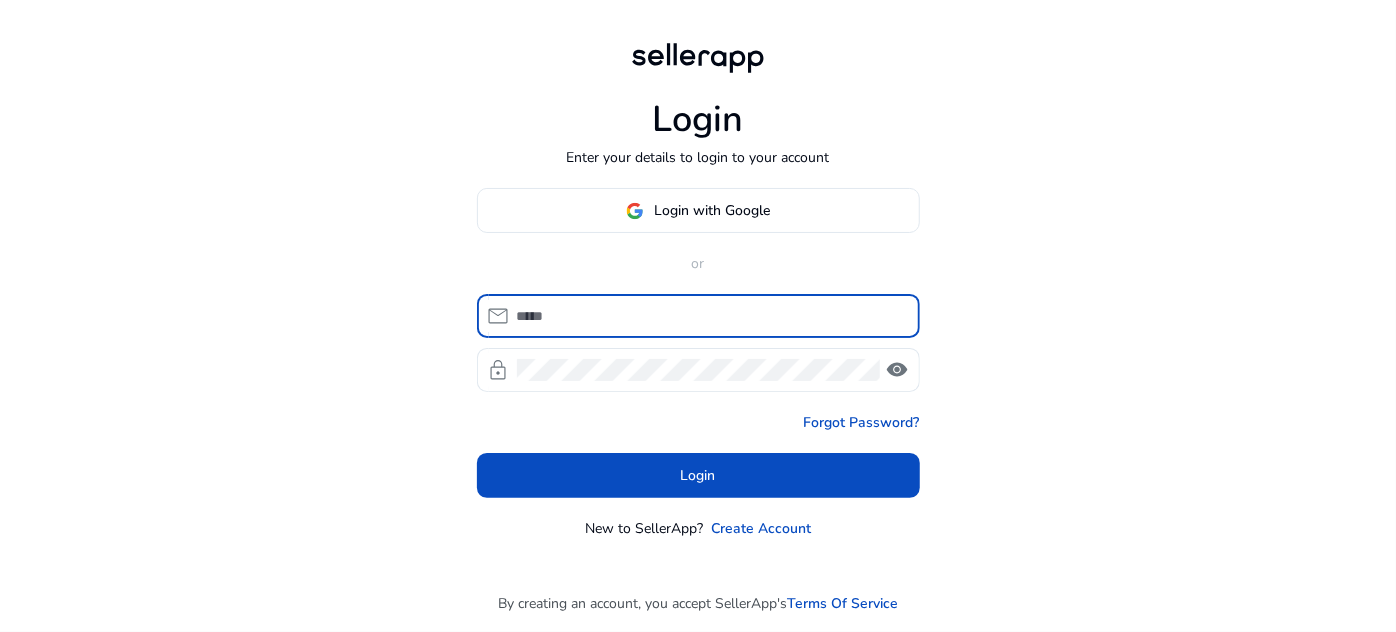 type on "**********" 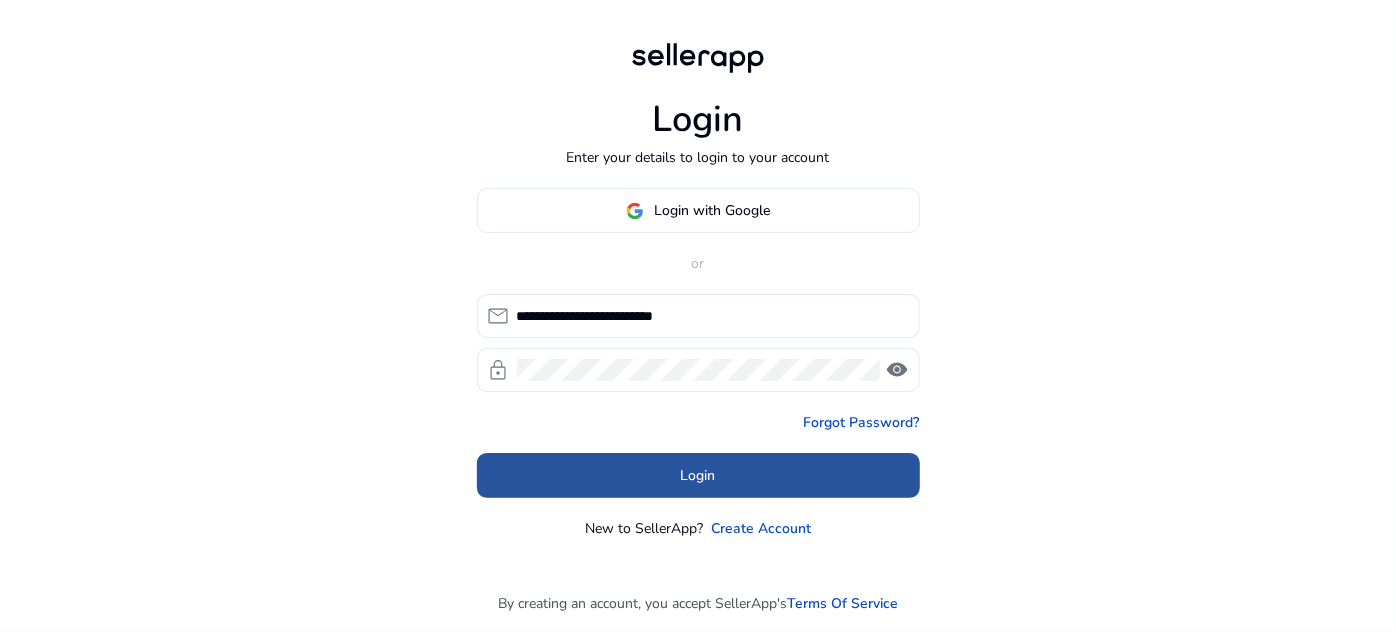 click at bounding box center [698, 476] 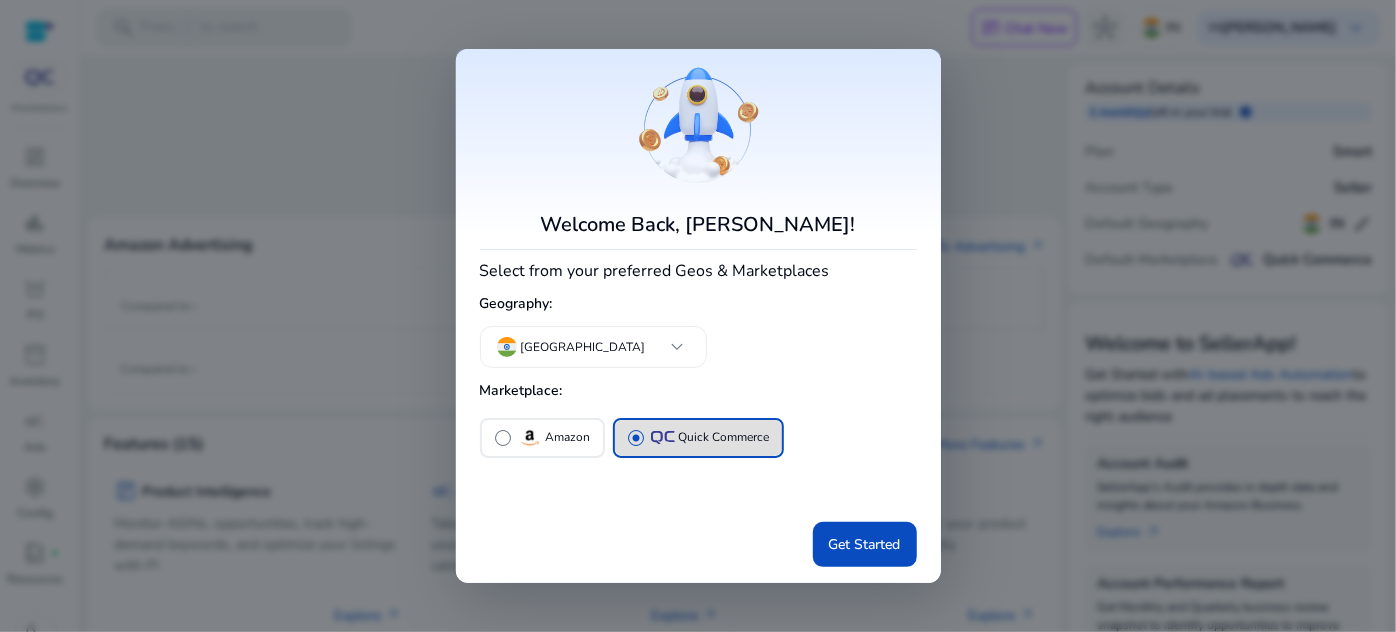 click at bounding box center (698, 316) 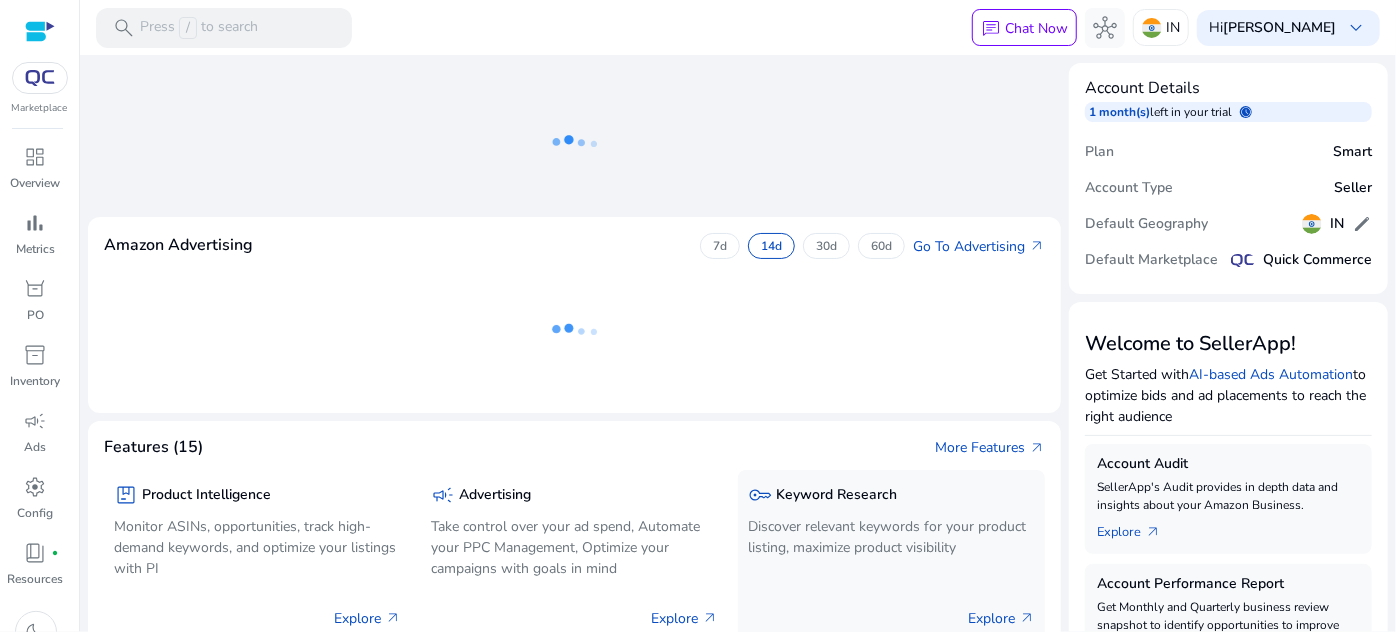 click on "key  Keyword Research Discover relevant keywords for your product listing, maximize product visibility  Explore   arrow_outward" 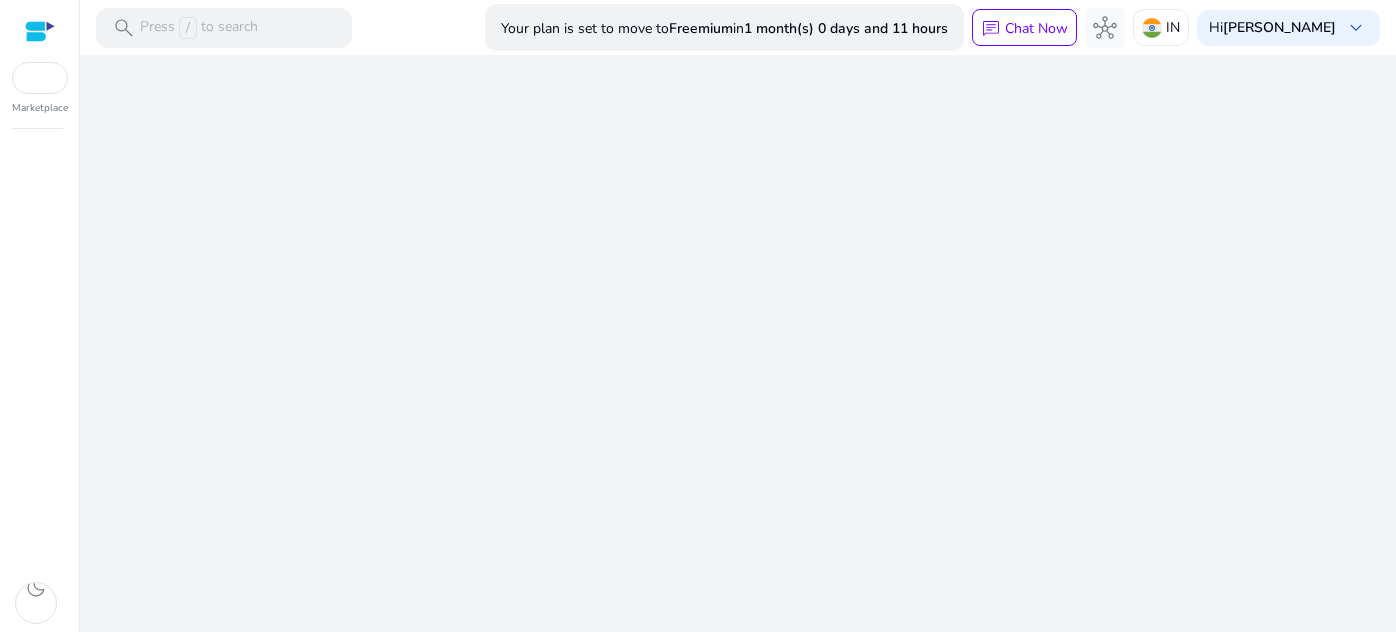 scroll, scrollTop: 0, scrollLeft: 0, axis: both 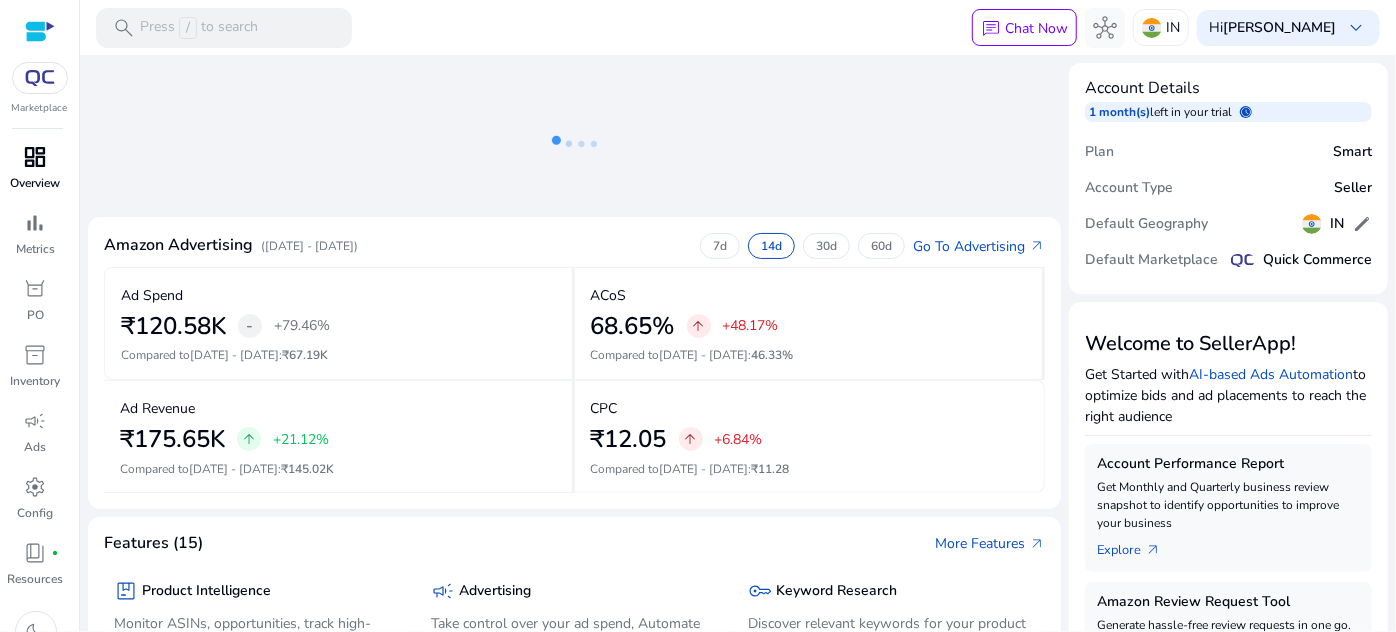 click on "dashboard" at bounding box center (36, 157) 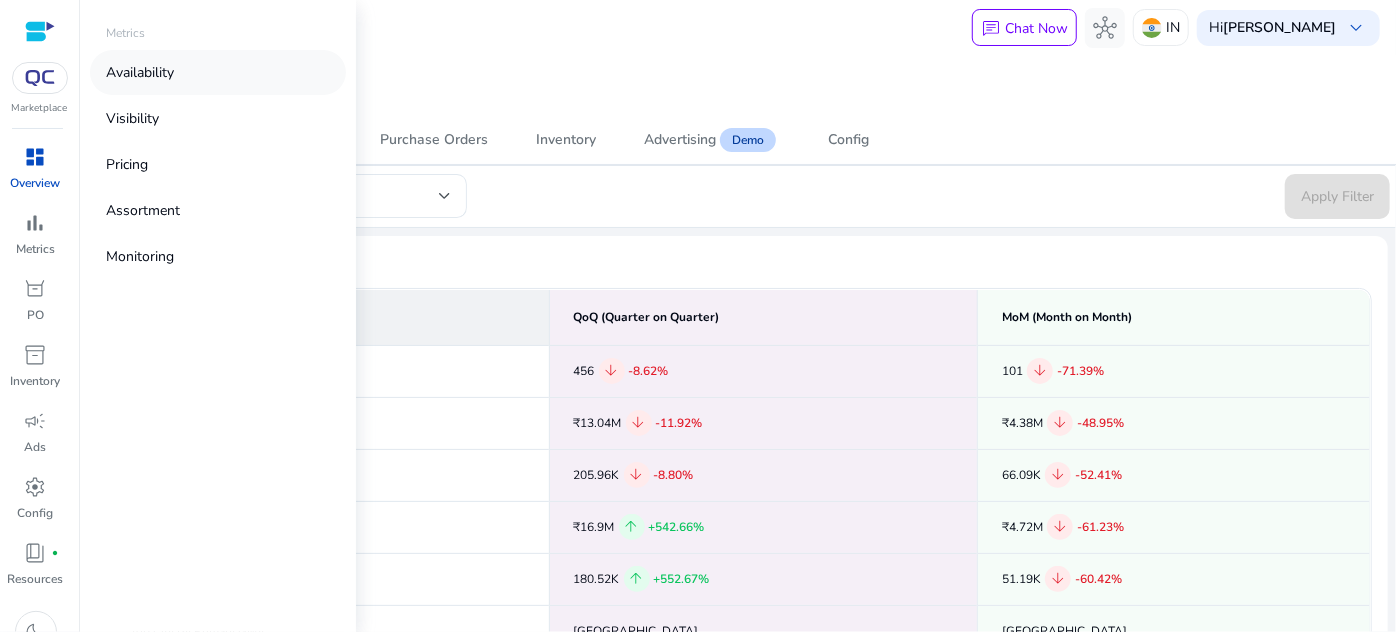 click on "Availability" at bounding box center (218, 72) 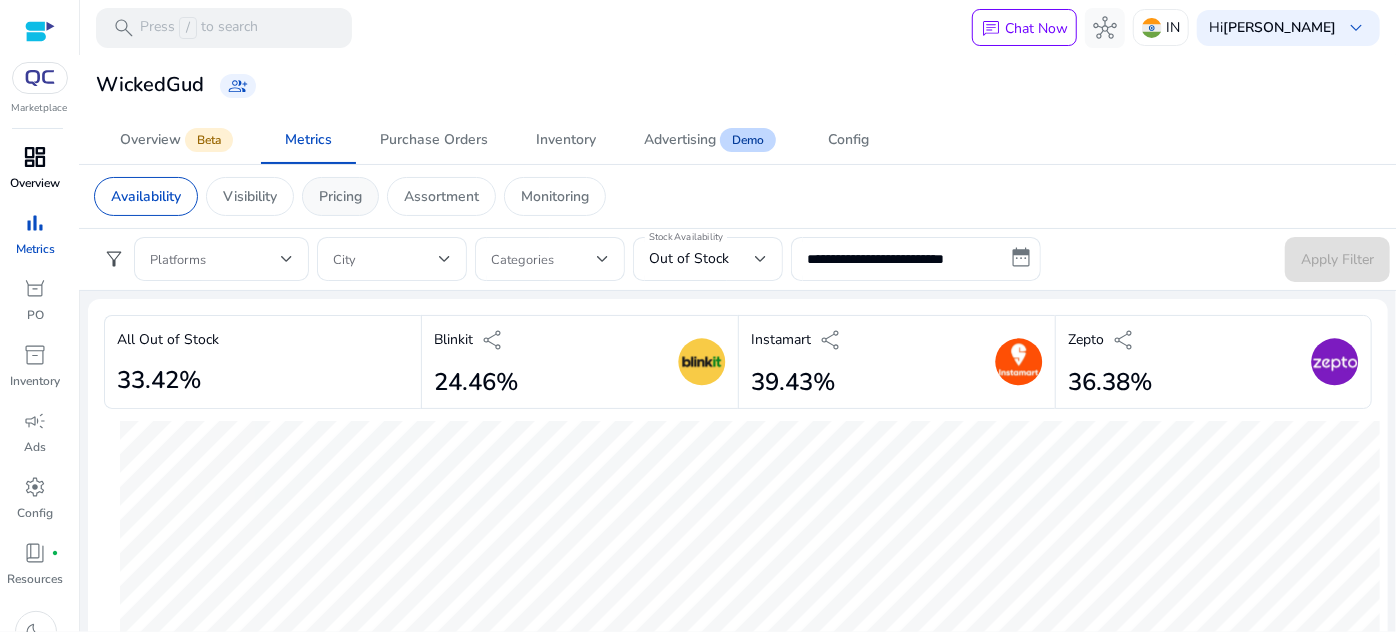 click on "Pricing" 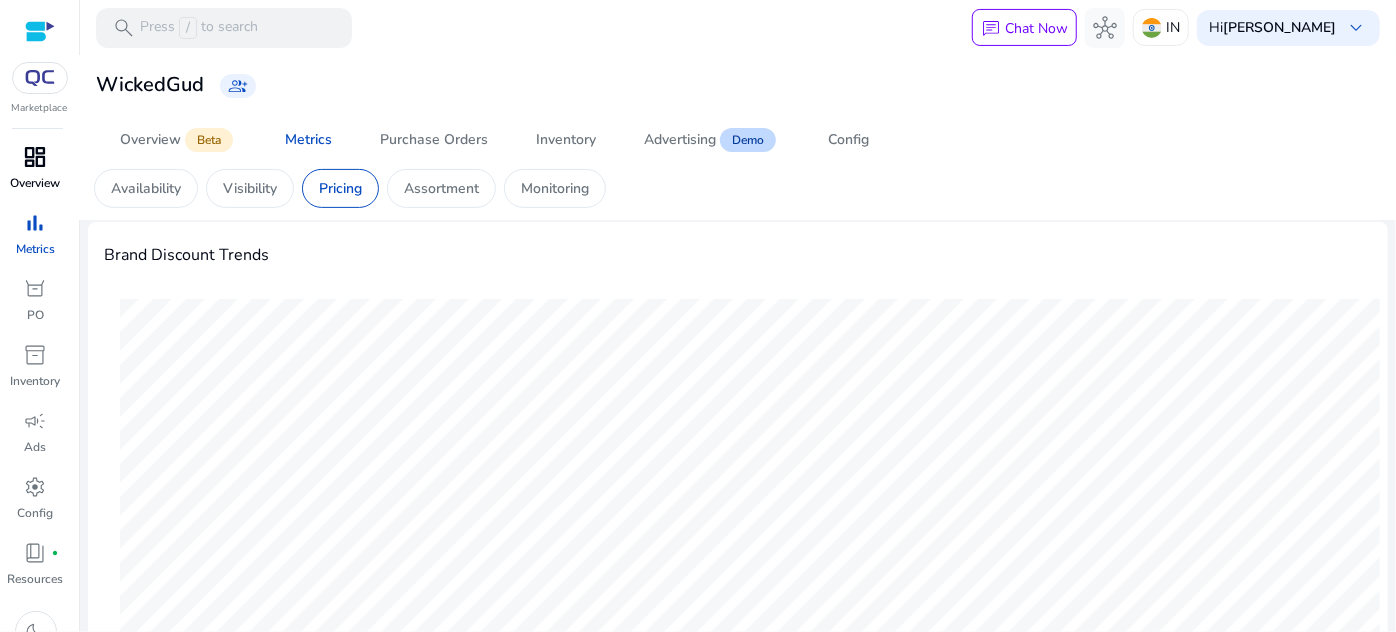 scroll, scrollTop: 0, scrollLeft: 0, axis: both 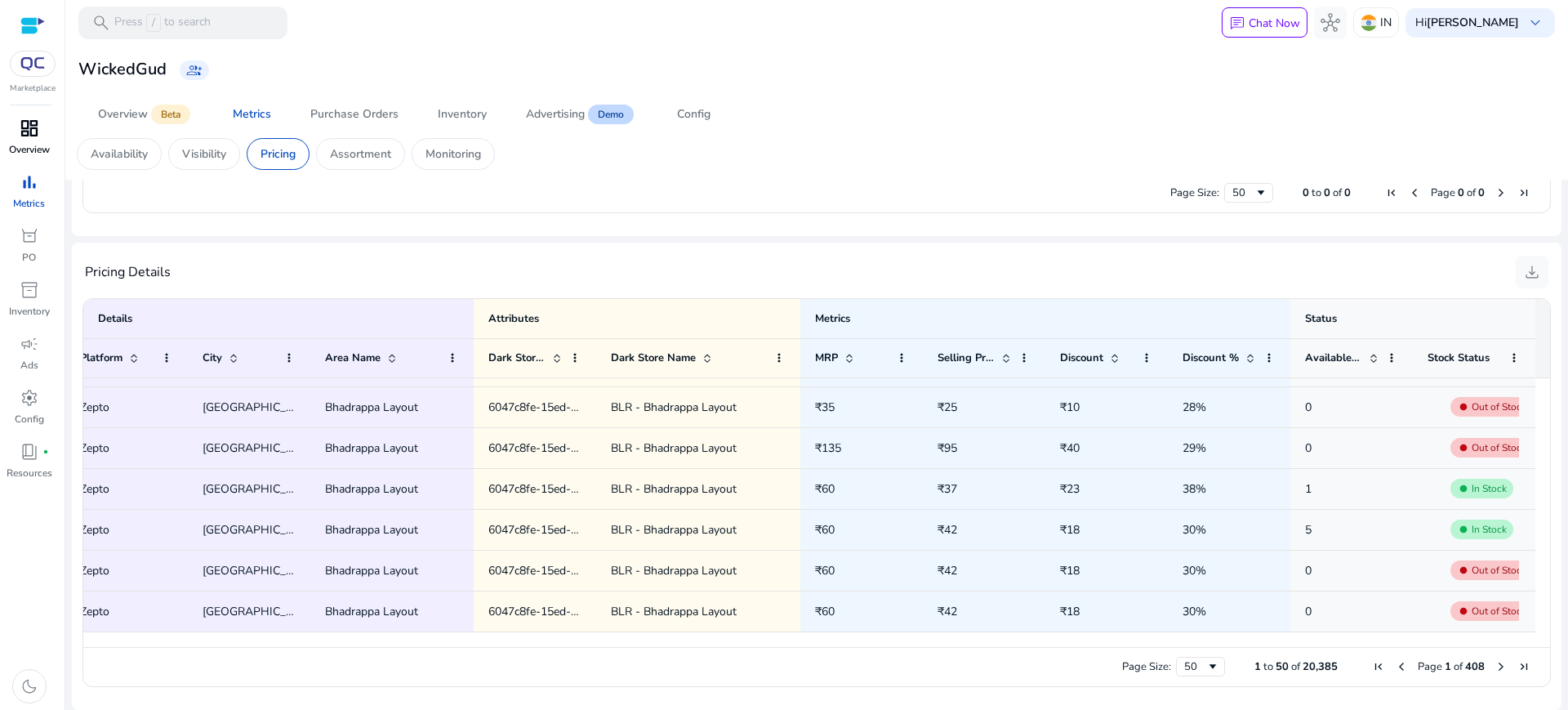 drag, startPoint x: 1088, startPoint y: 646, endPoint x: 1290, endPoint y: 635, distance: 202.29928 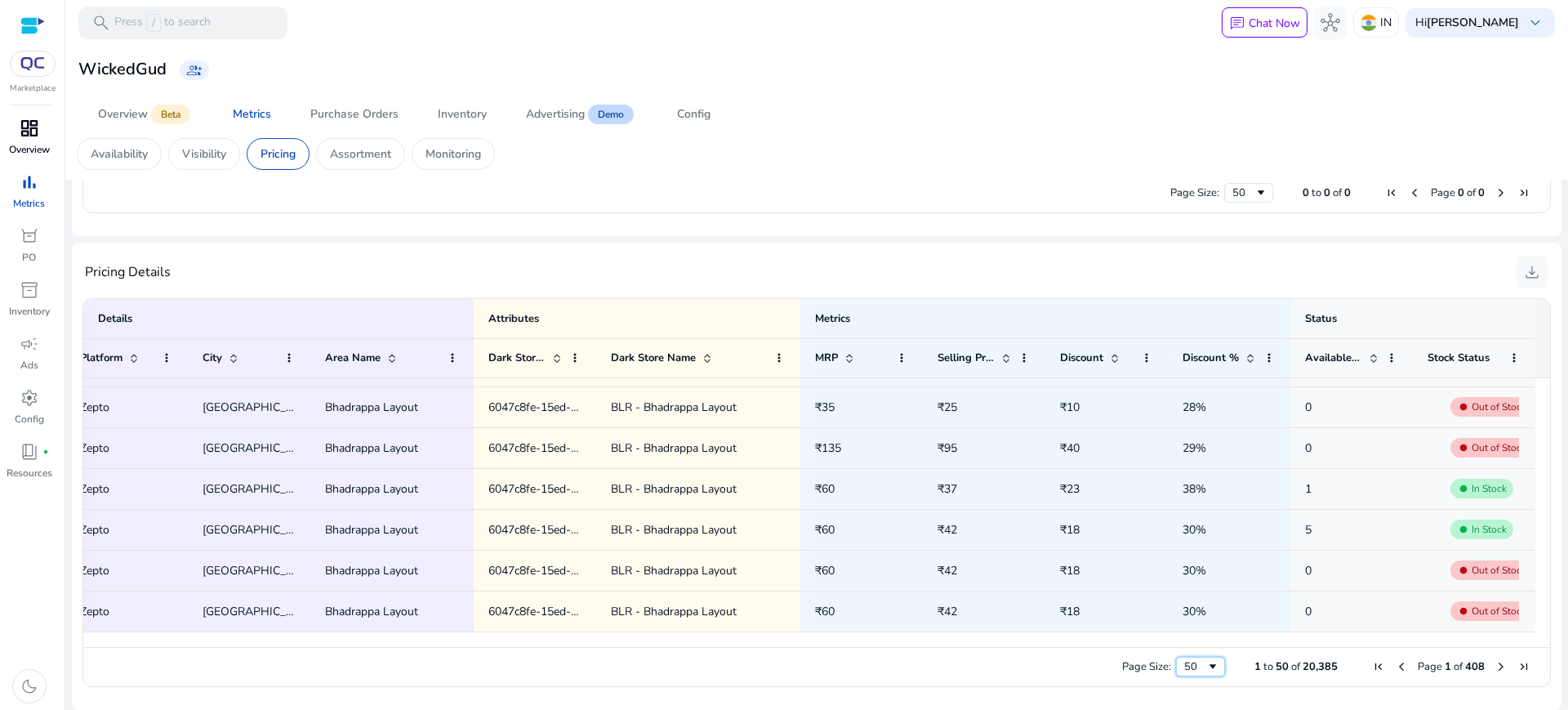 click at bounding box center (1213, 667) 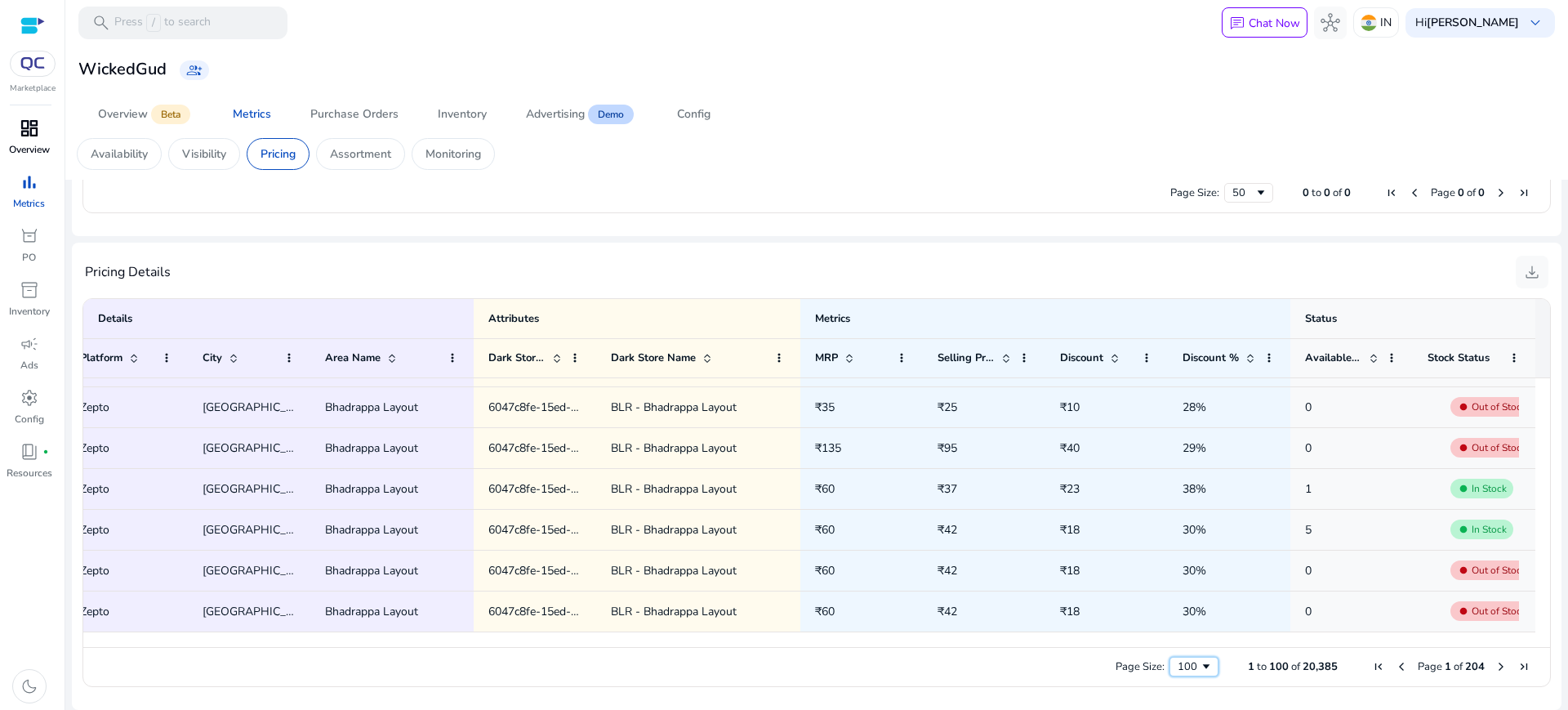 click on "100" at bounding box center (1188, 667) 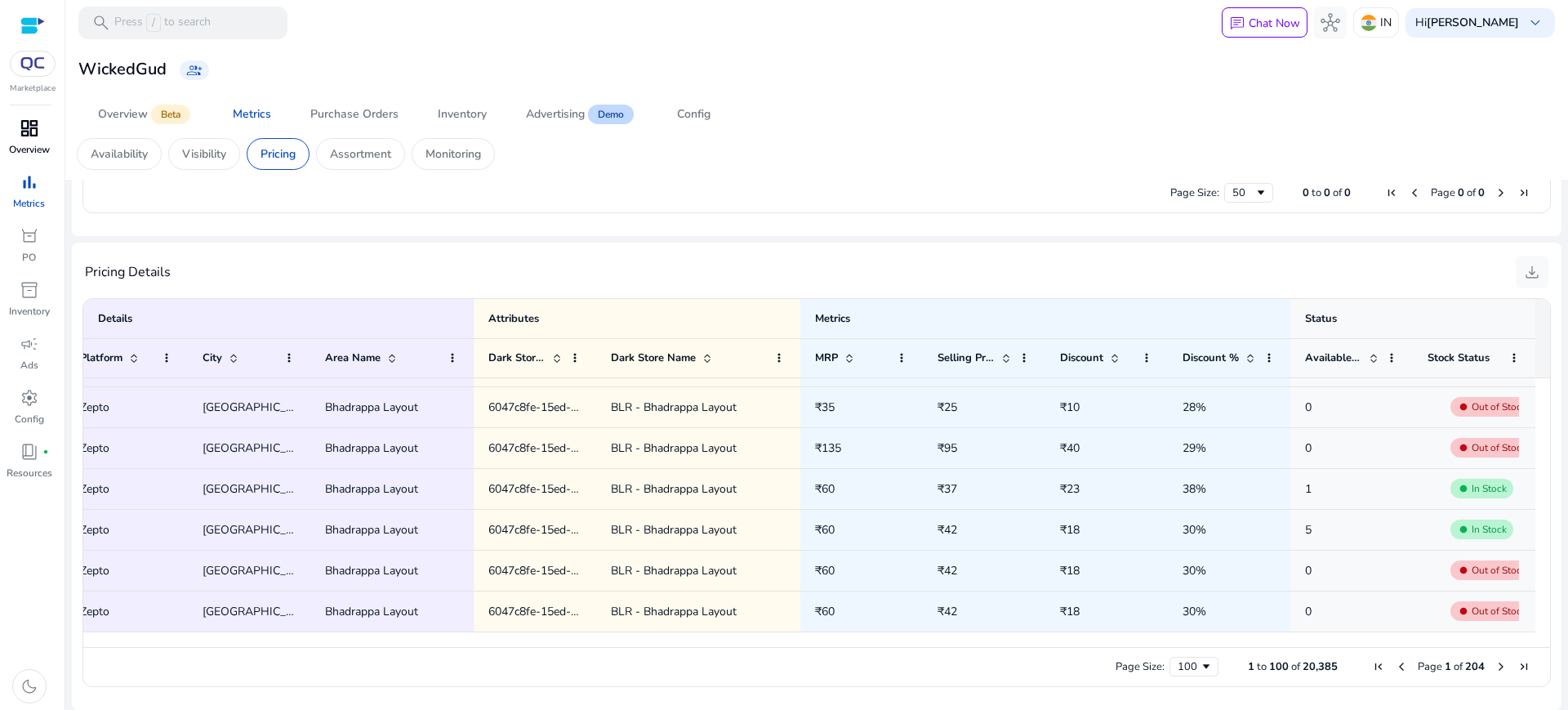 click on "Page Size:
100
1
to
100
of
20,385
Page
1
of
204" at bounding box center [817, 667] 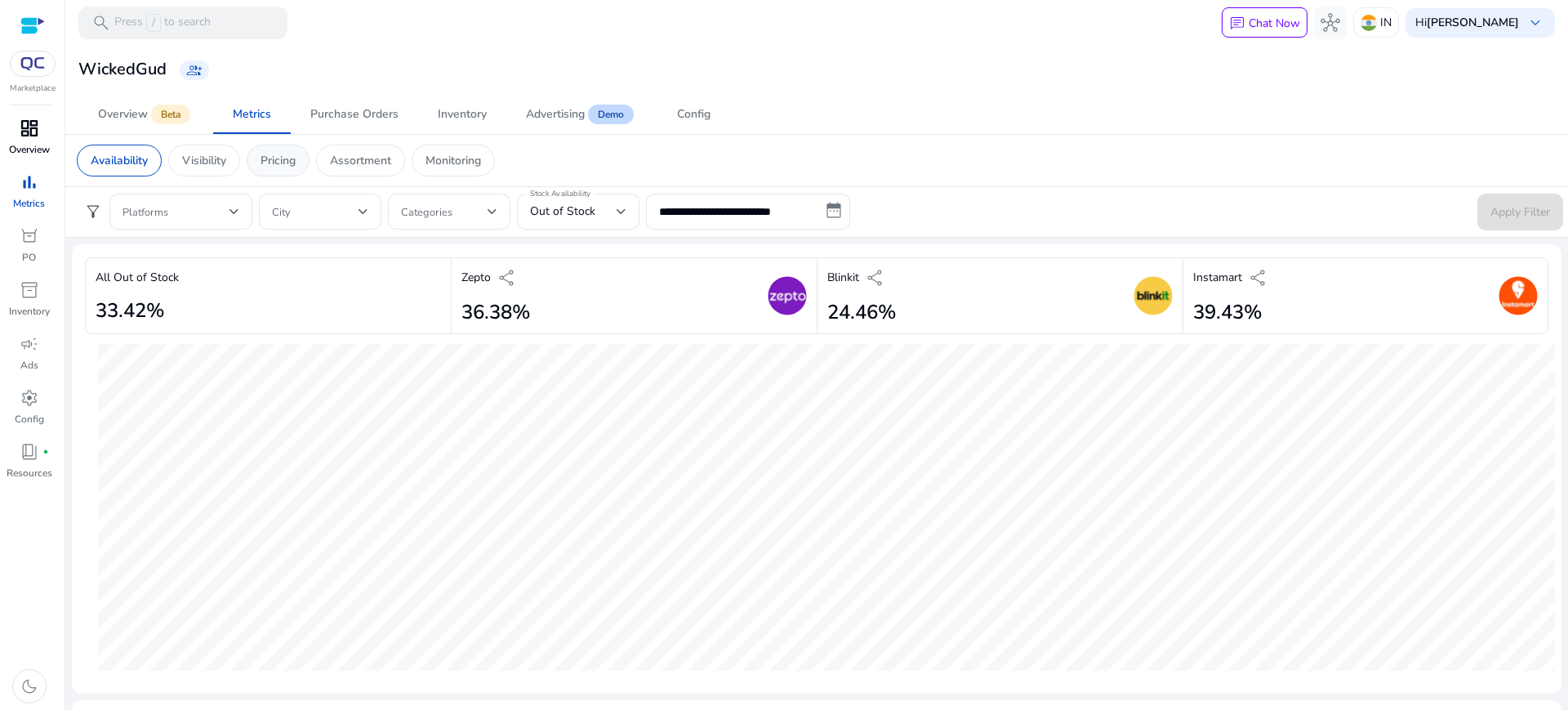 click on "Pricing" 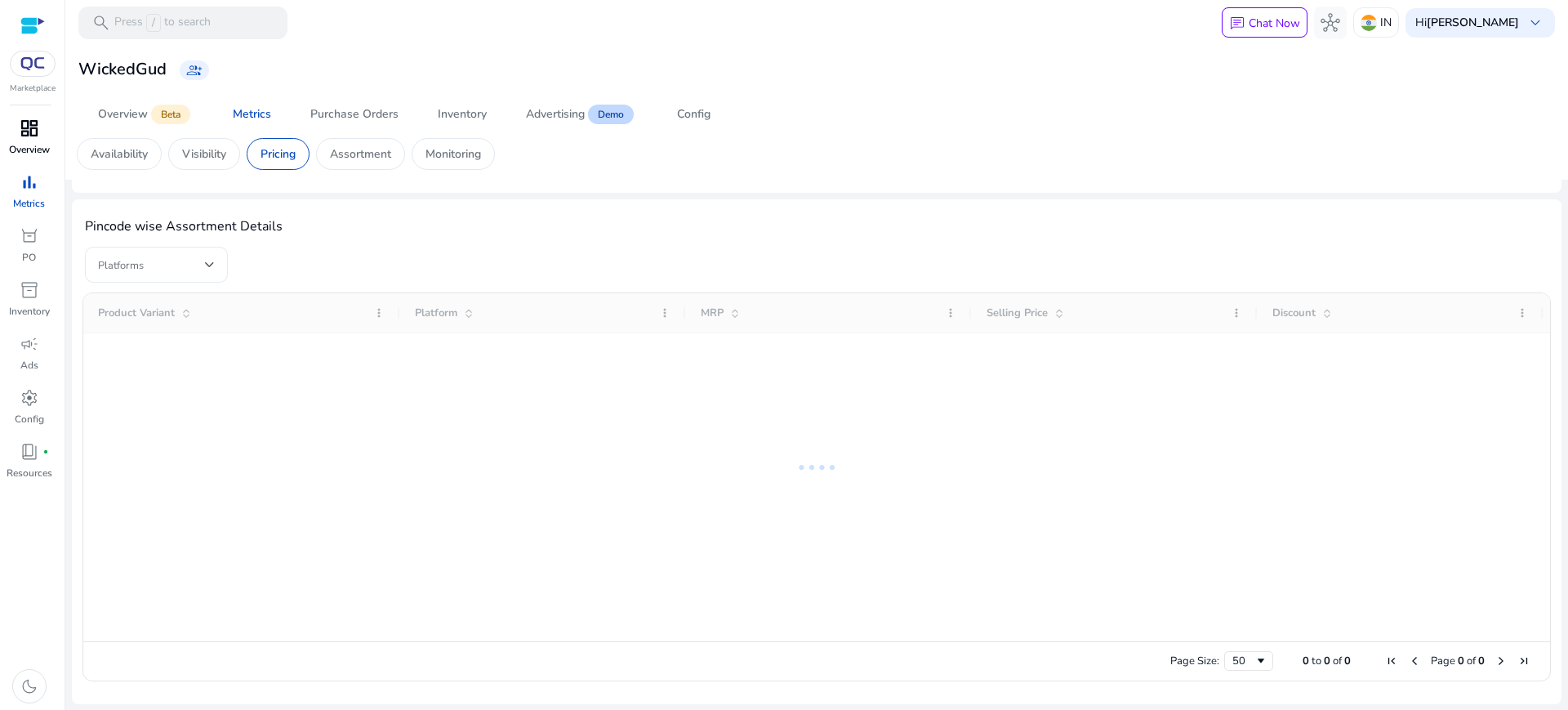 click at bounding box center (151, 265) 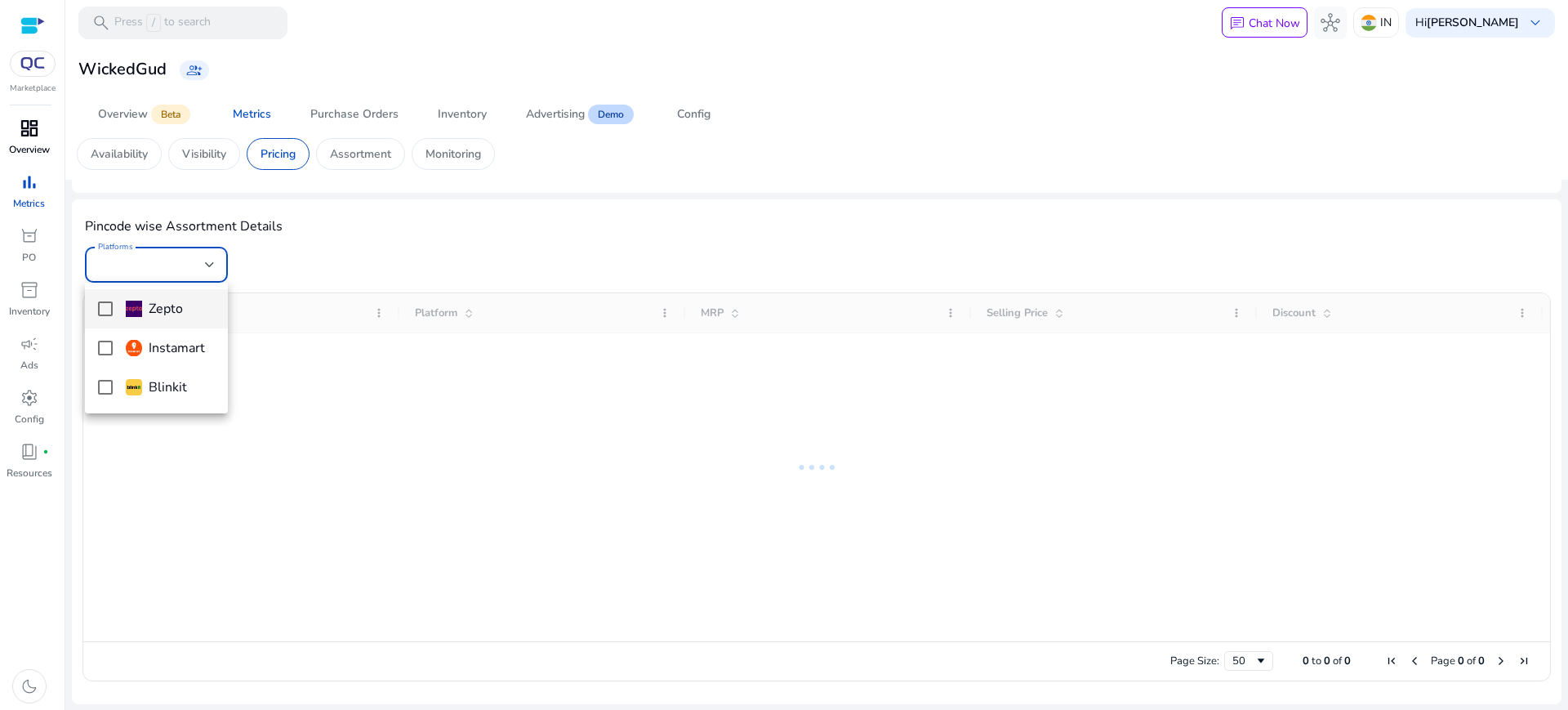 click at bounding box center (784, 355) 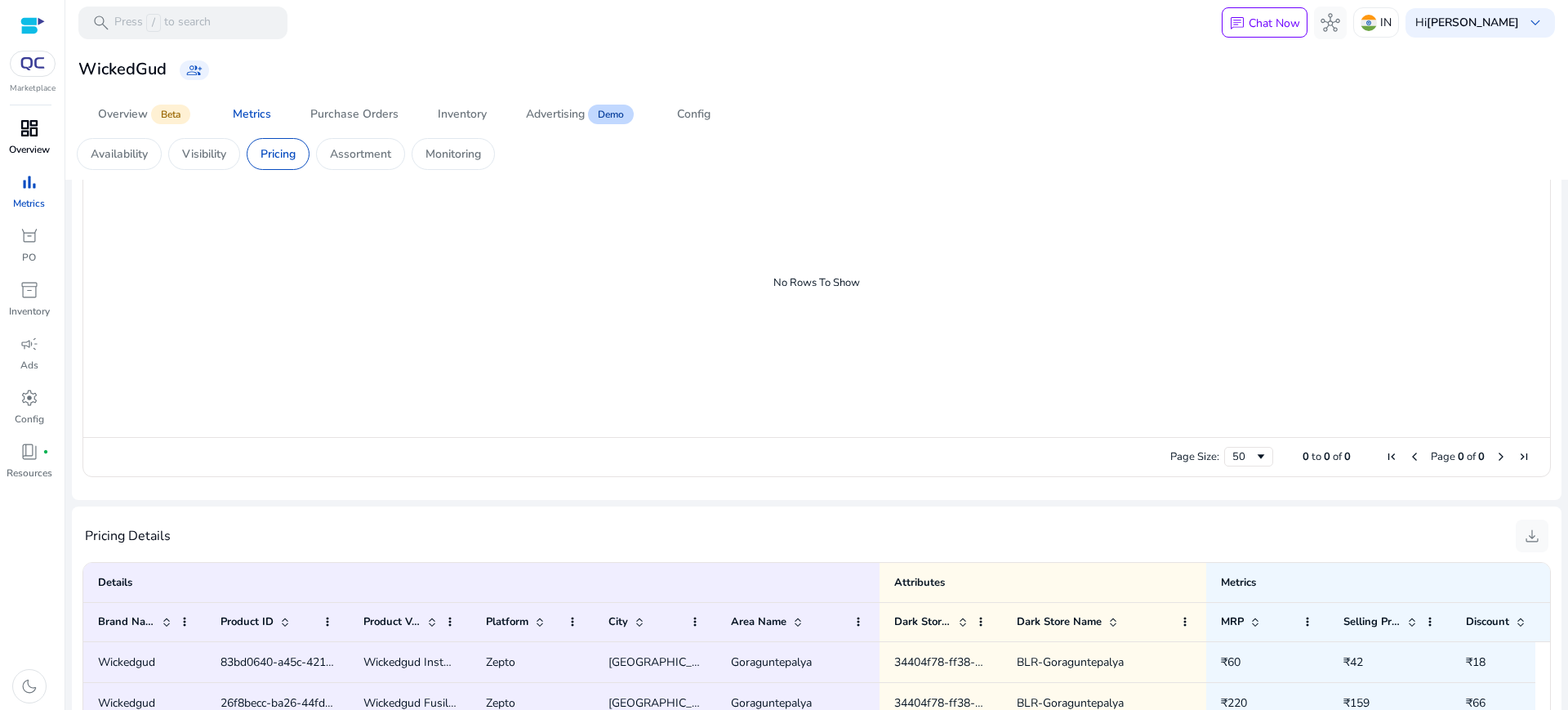 scroll, scrollTop: 511, scrollLeft: 0, axis: vertical 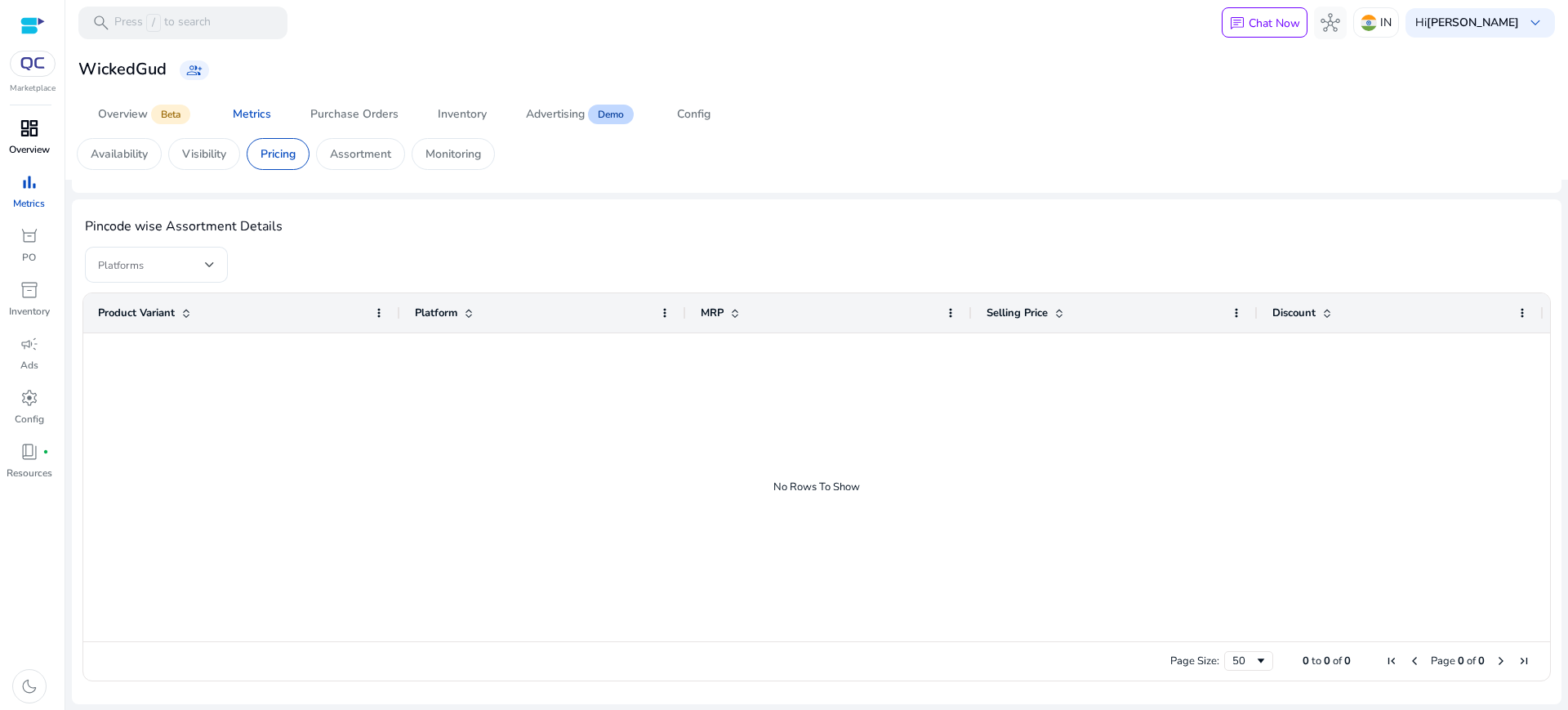 click on "0 to 0 of 0. Page 0 of 0
Product Variant
Drag here to set column labels
Product Variant
Platform
MRP 0" 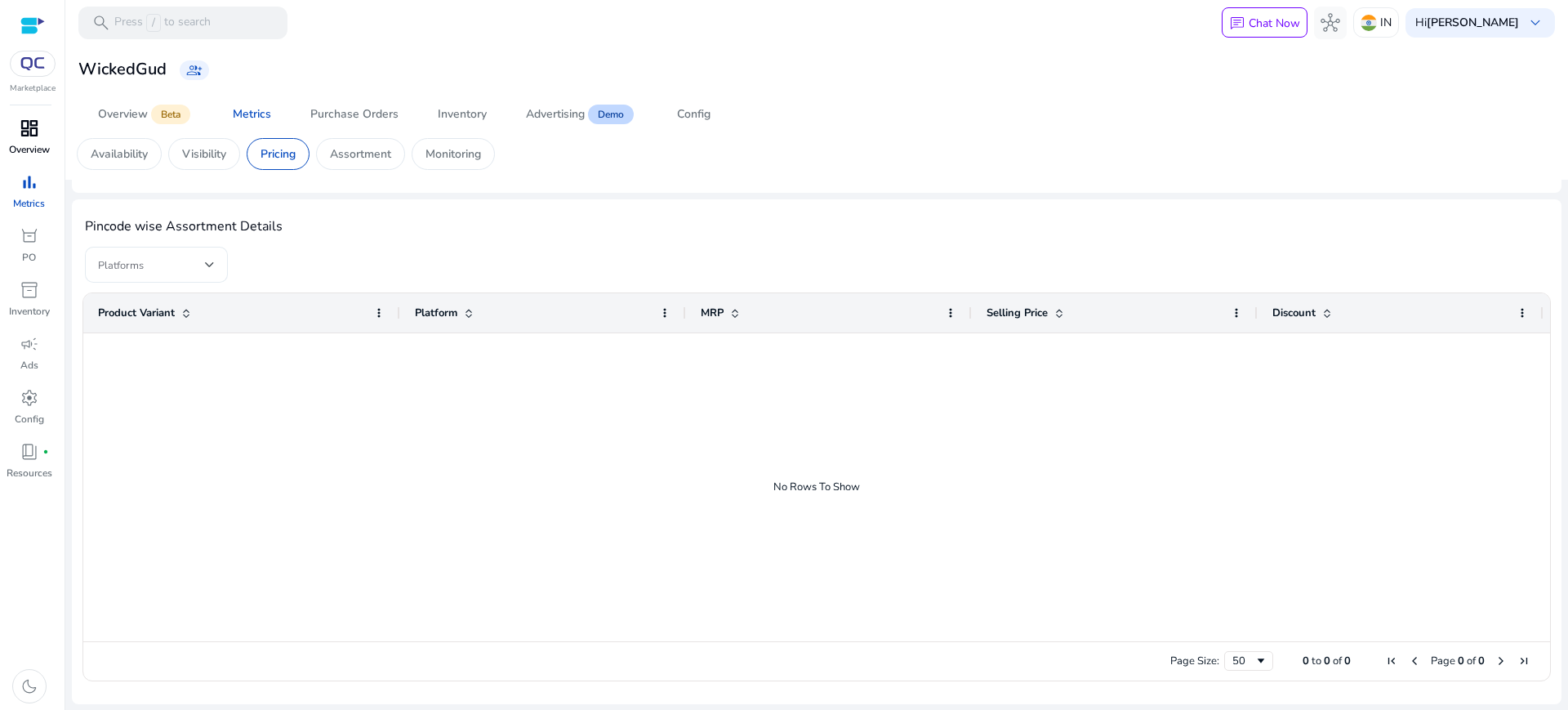 click 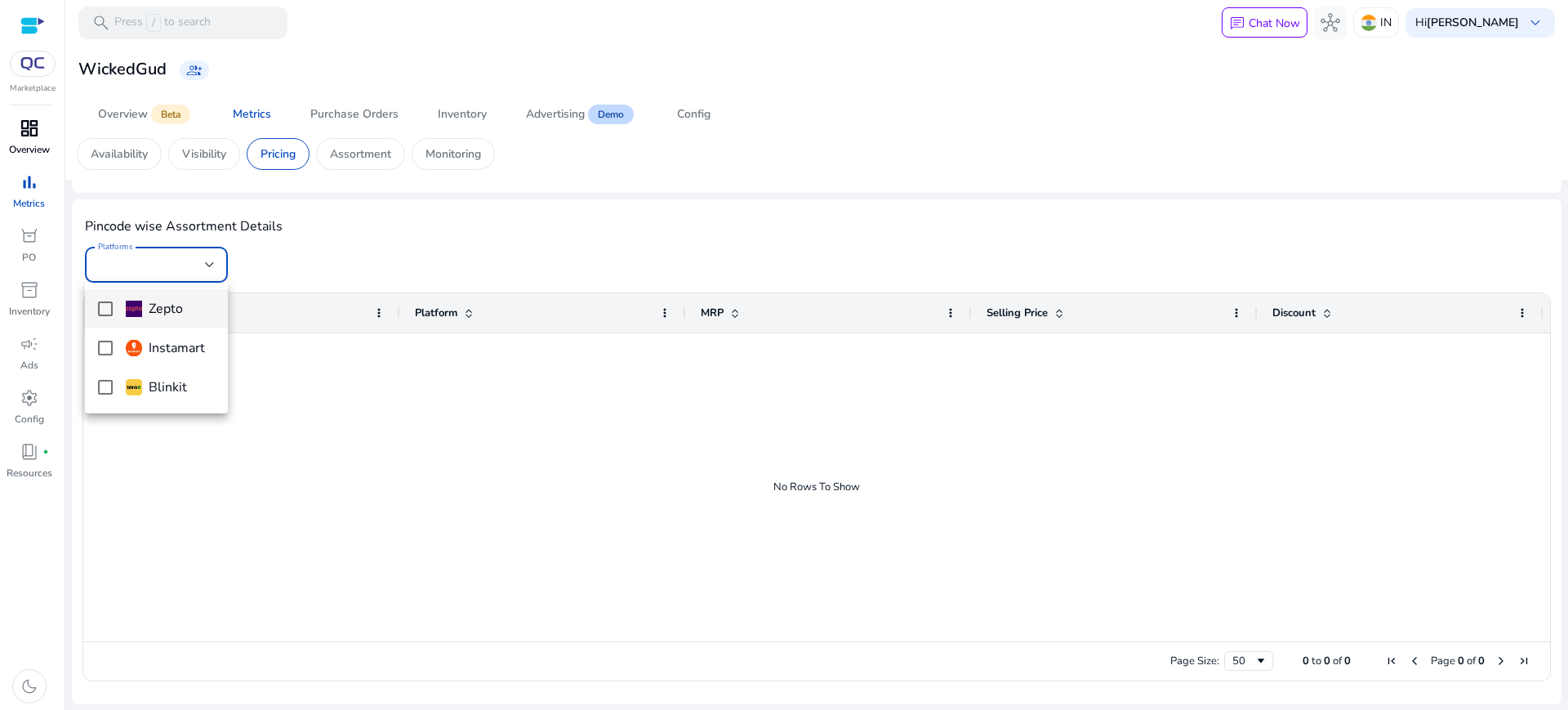click at bounding box center [105, 309] 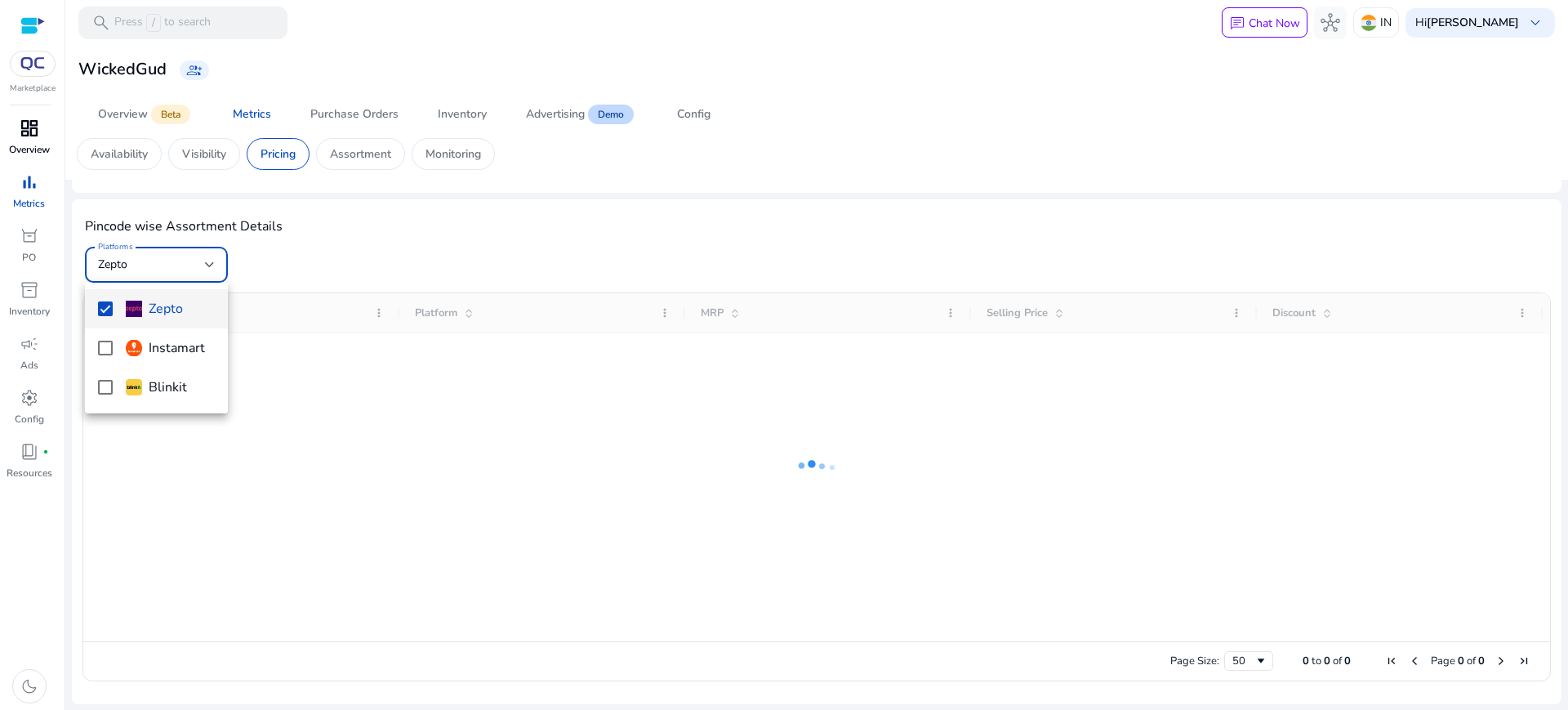 click at bounding box center [784, 355] 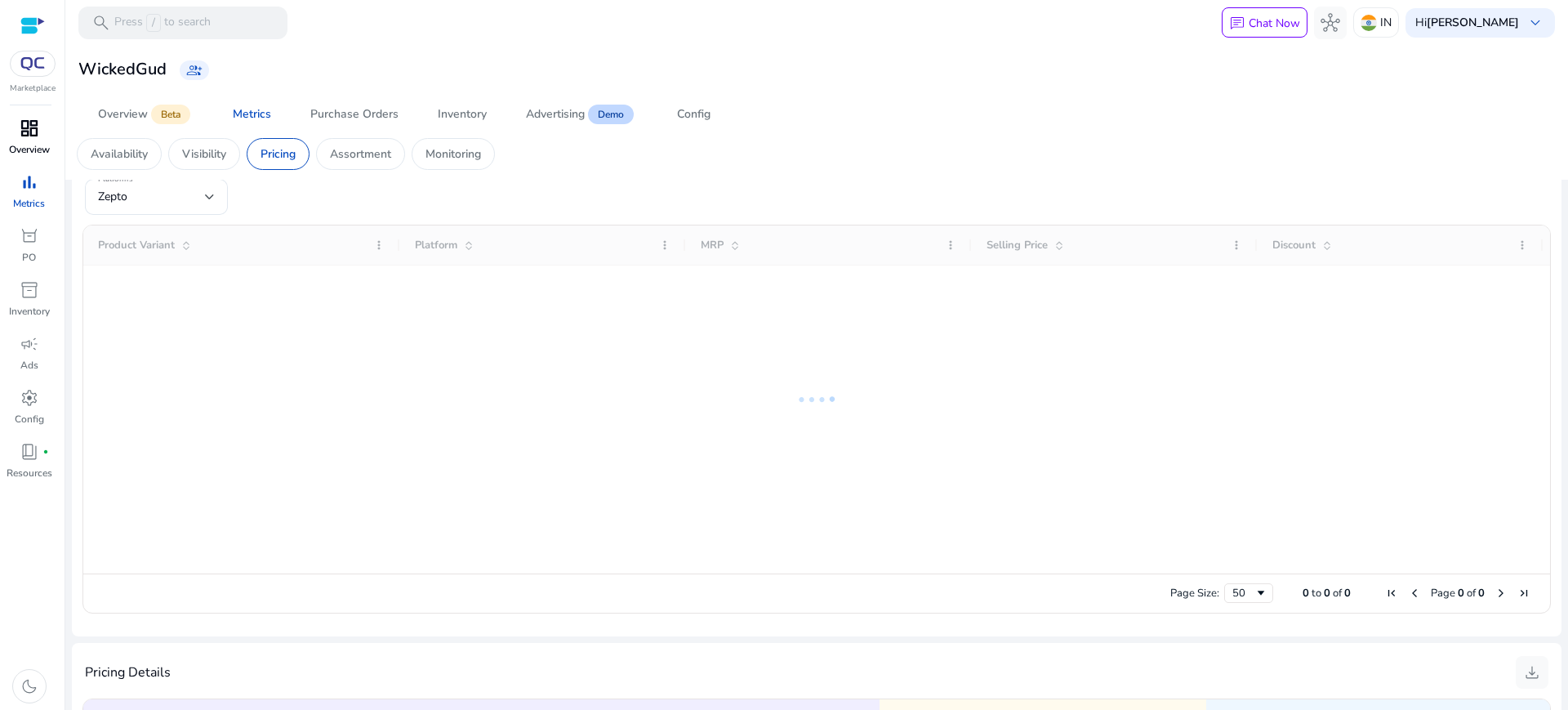 scroll, scrollTop: 613, scrollLeft: 0, axis: vertical 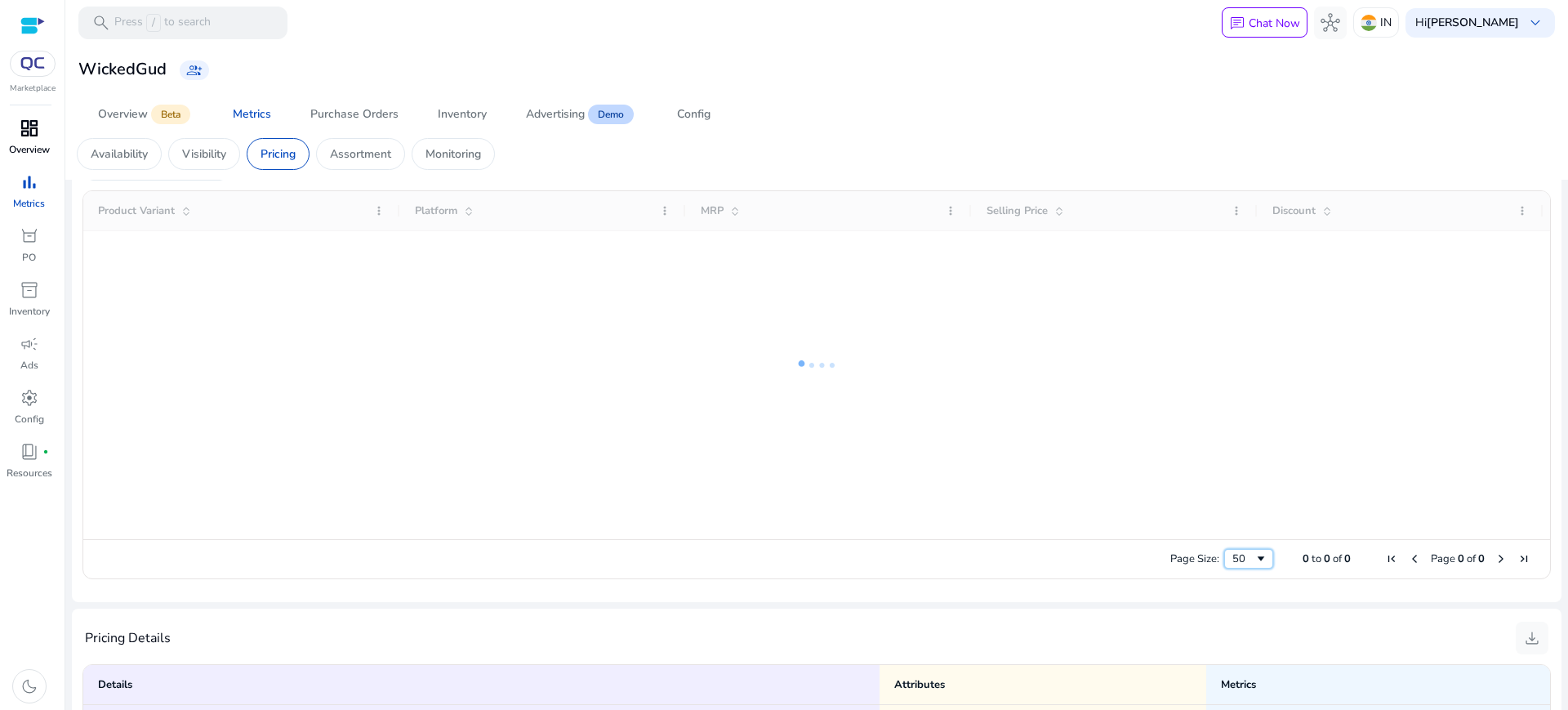 click at bounding box center [1261, 559] 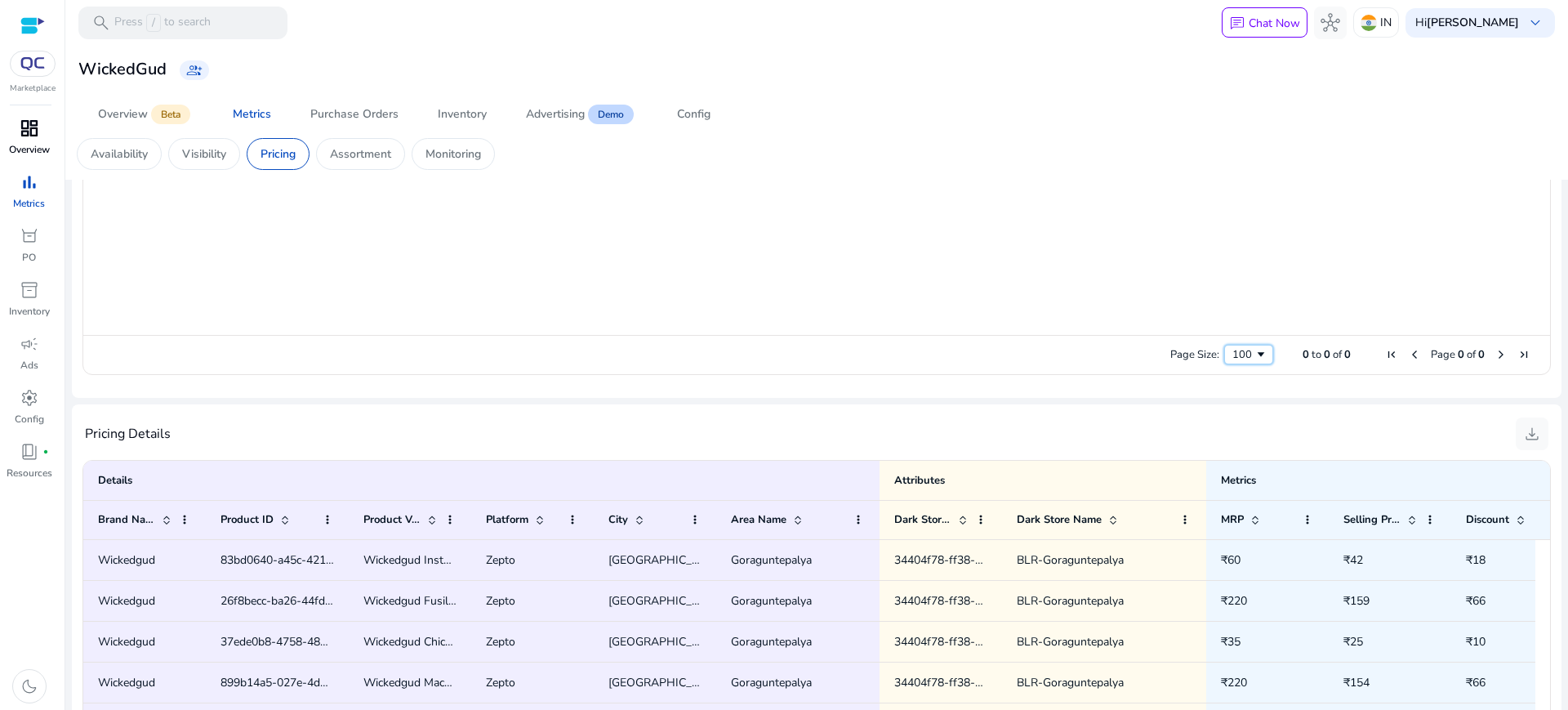 scroll, scrollTop: 613, scrollLeft: 0, axis: vertical 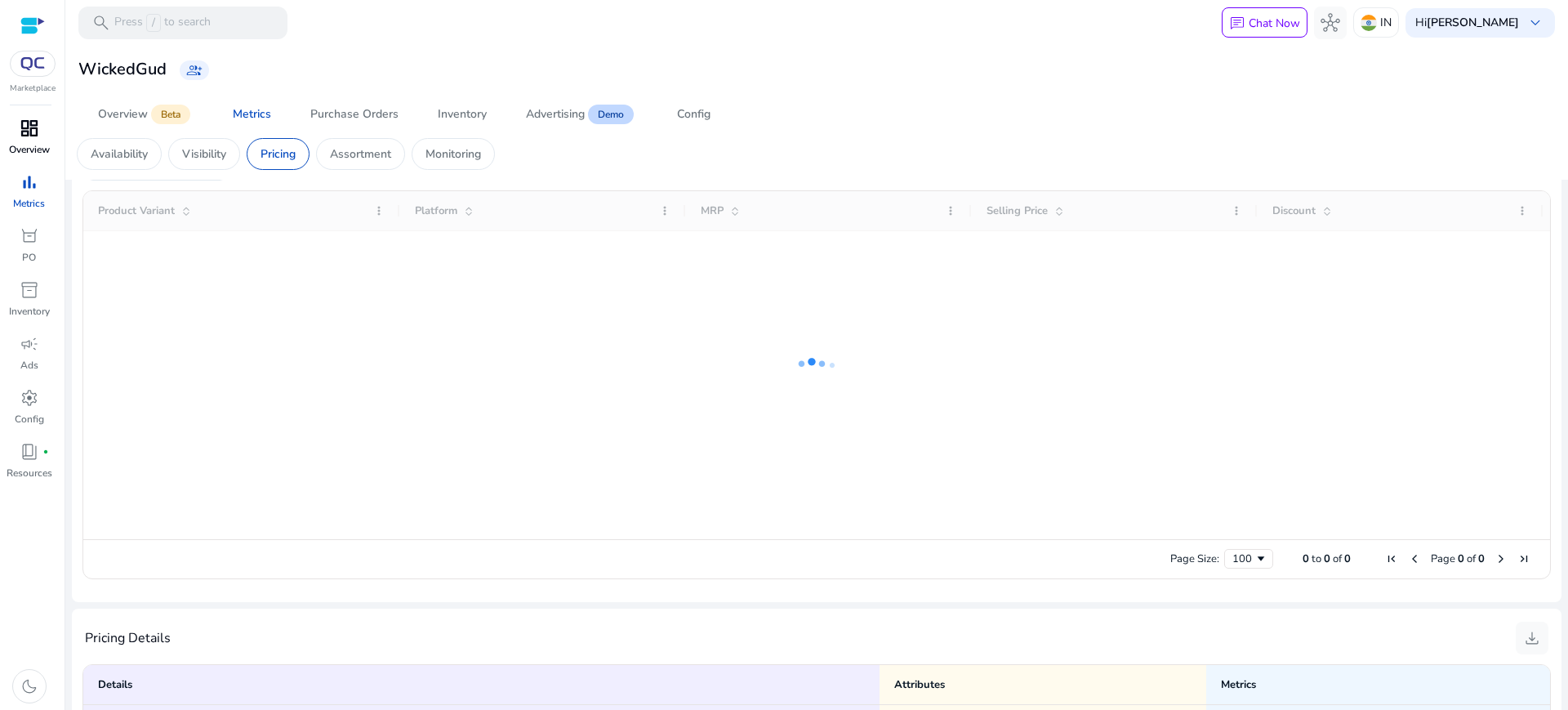 drag, startPoint x: 368, startPoint y: 163, endPoint x: 684, endPoint y: 142, distance: 316.69702 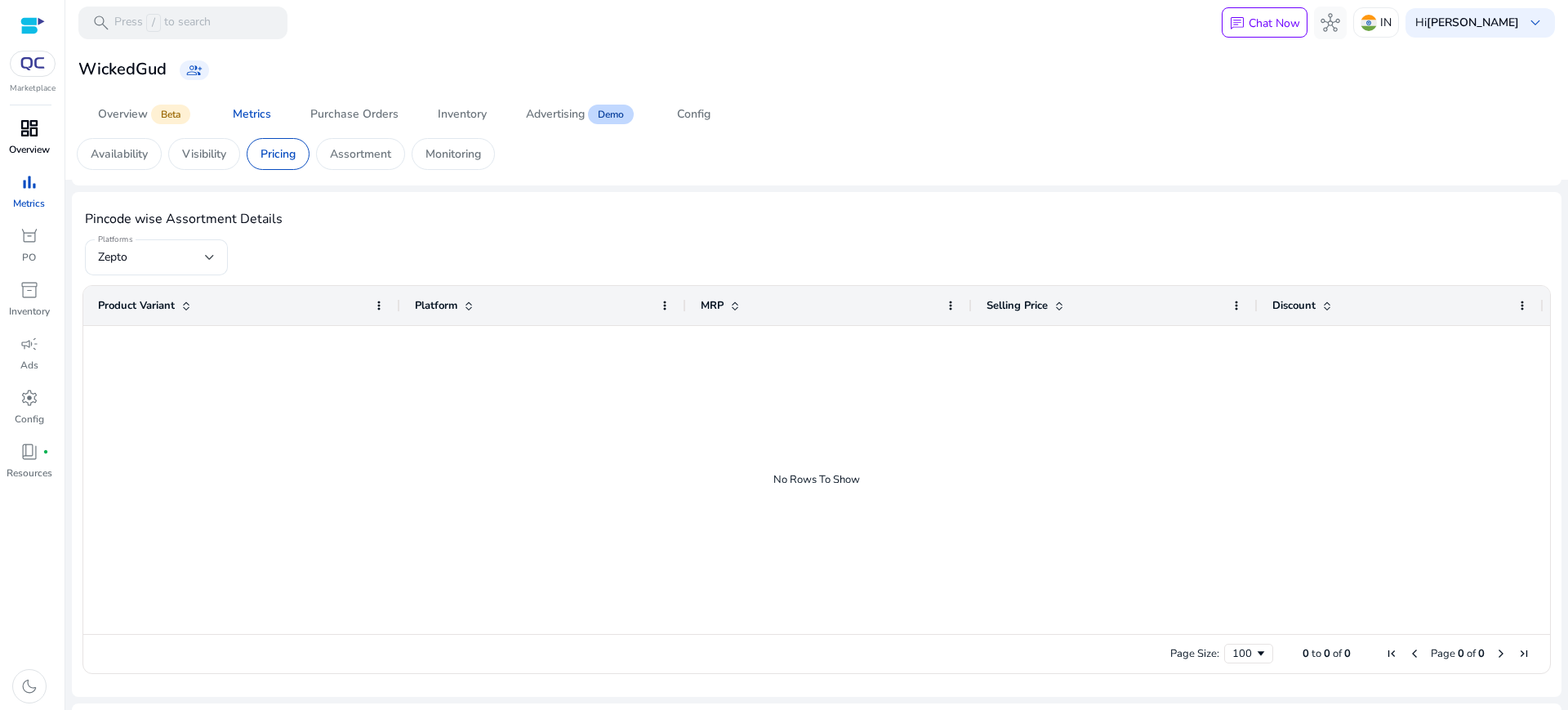 scroll, scrollTop: 511, scrollLeft: 0, axis: vertical 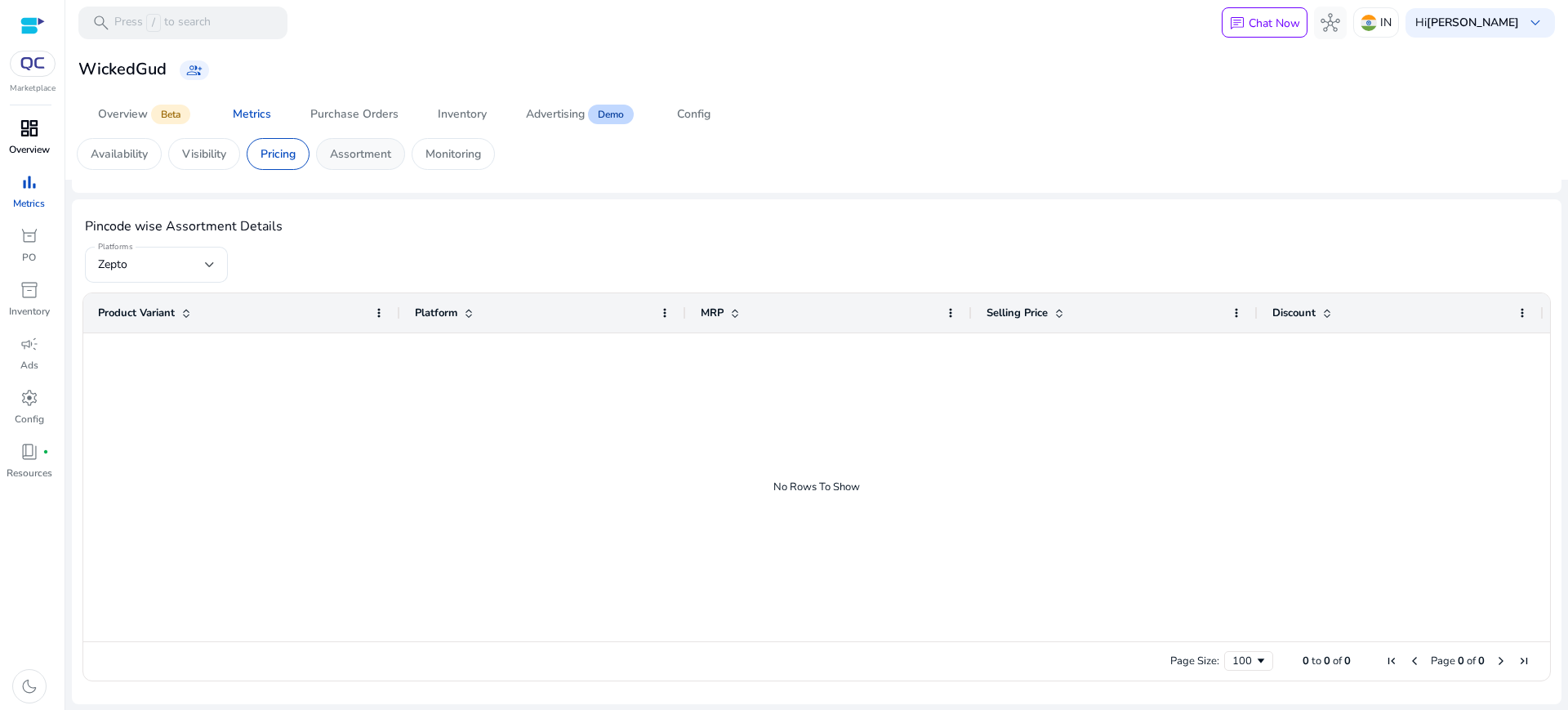 click on "Assortment" 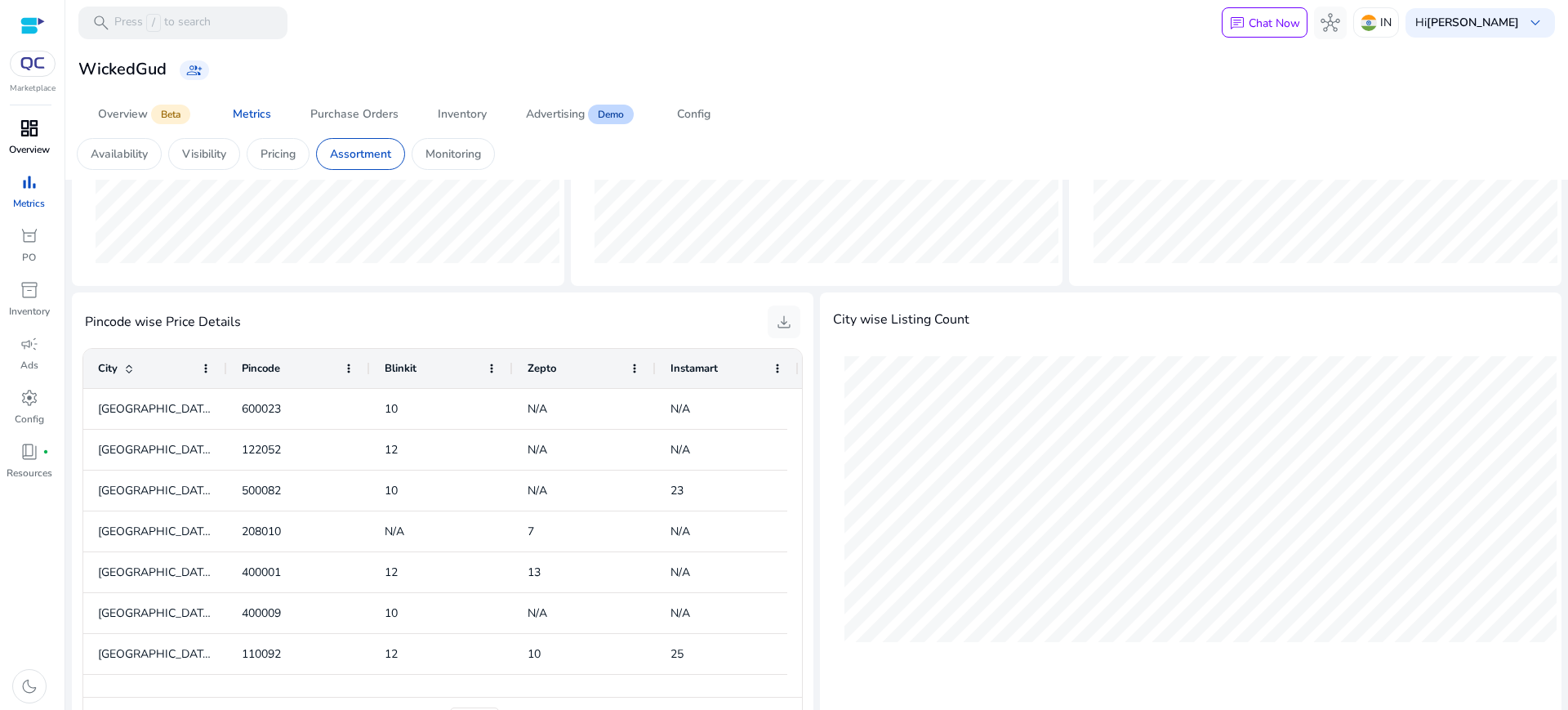 scroll, scrollTop: 409, scrollLeft: 0, axis: vertical 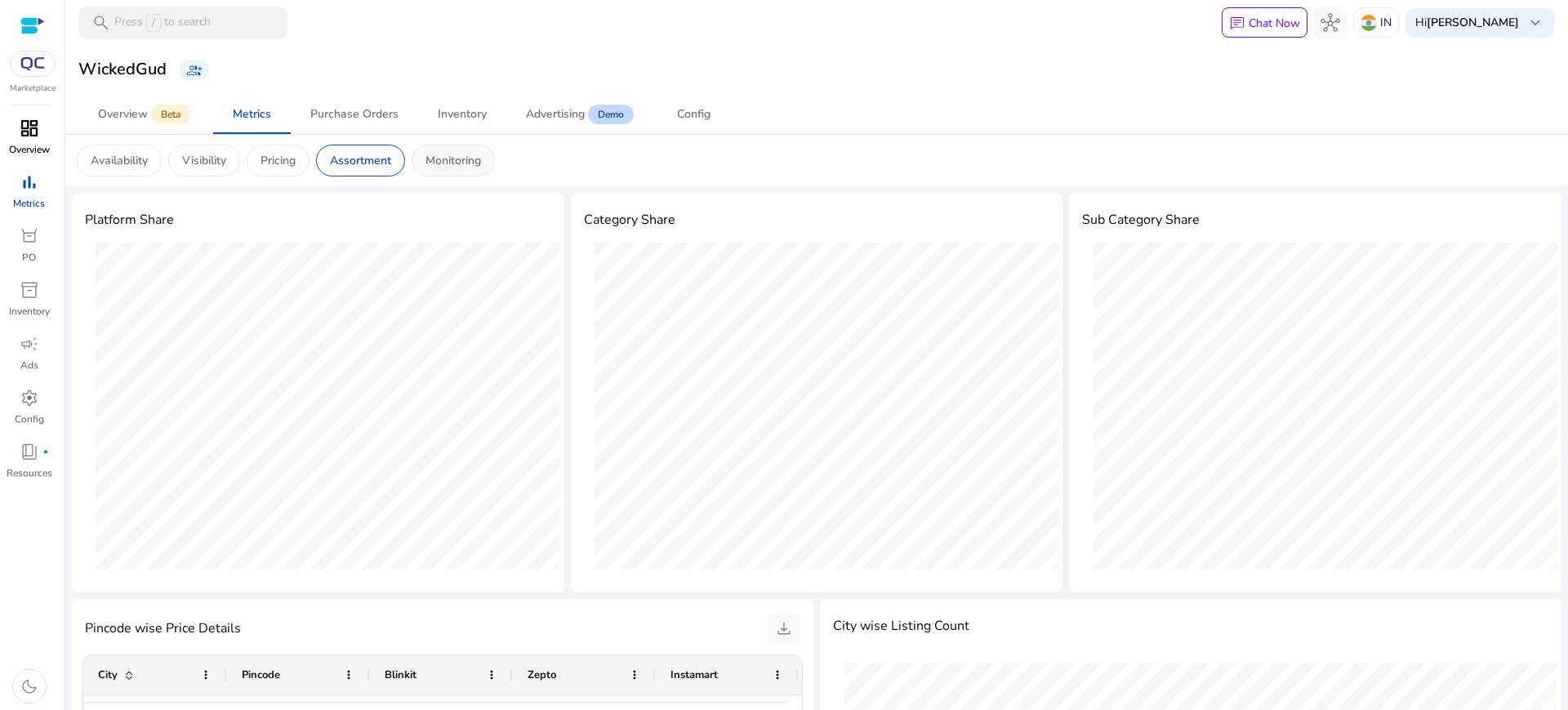 click on "Monitoring" 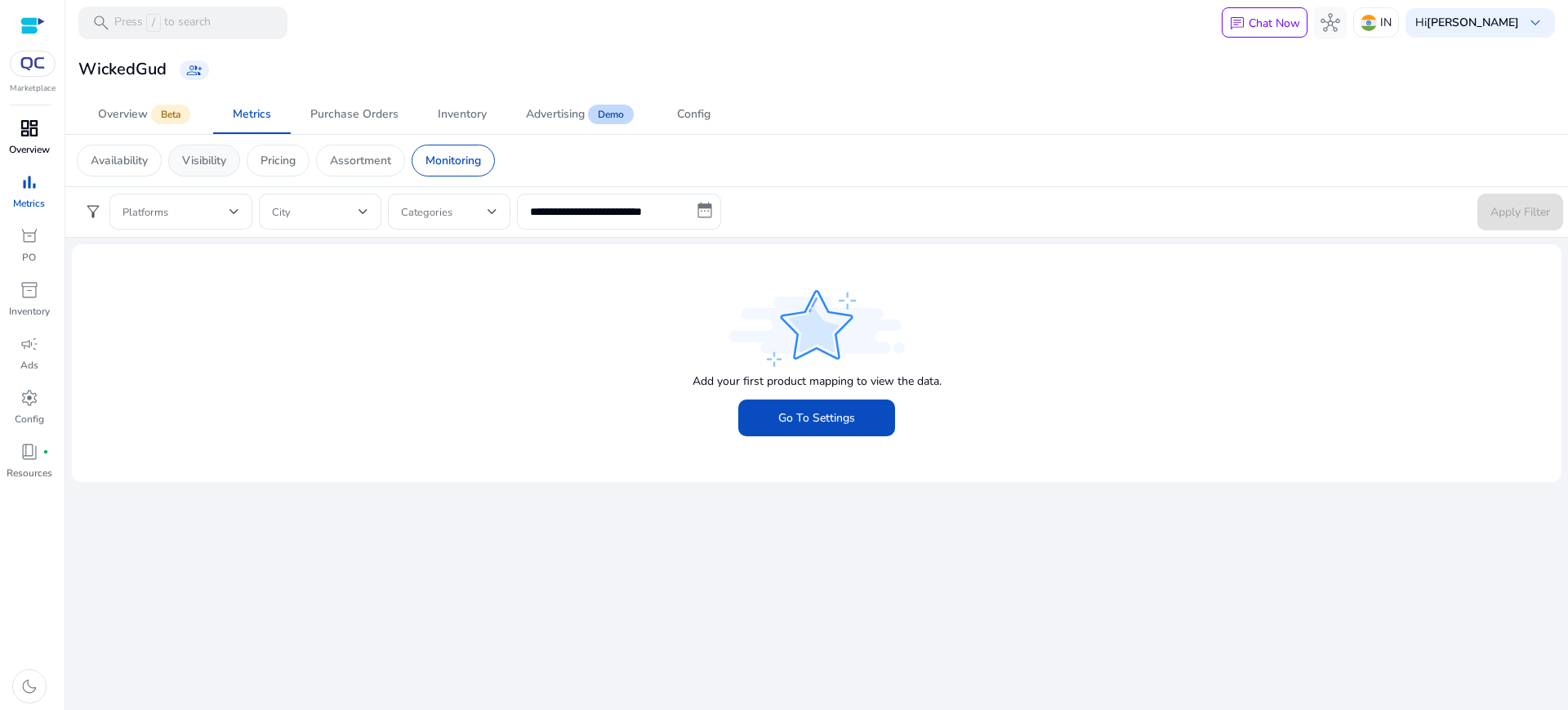 click on "Visibility" 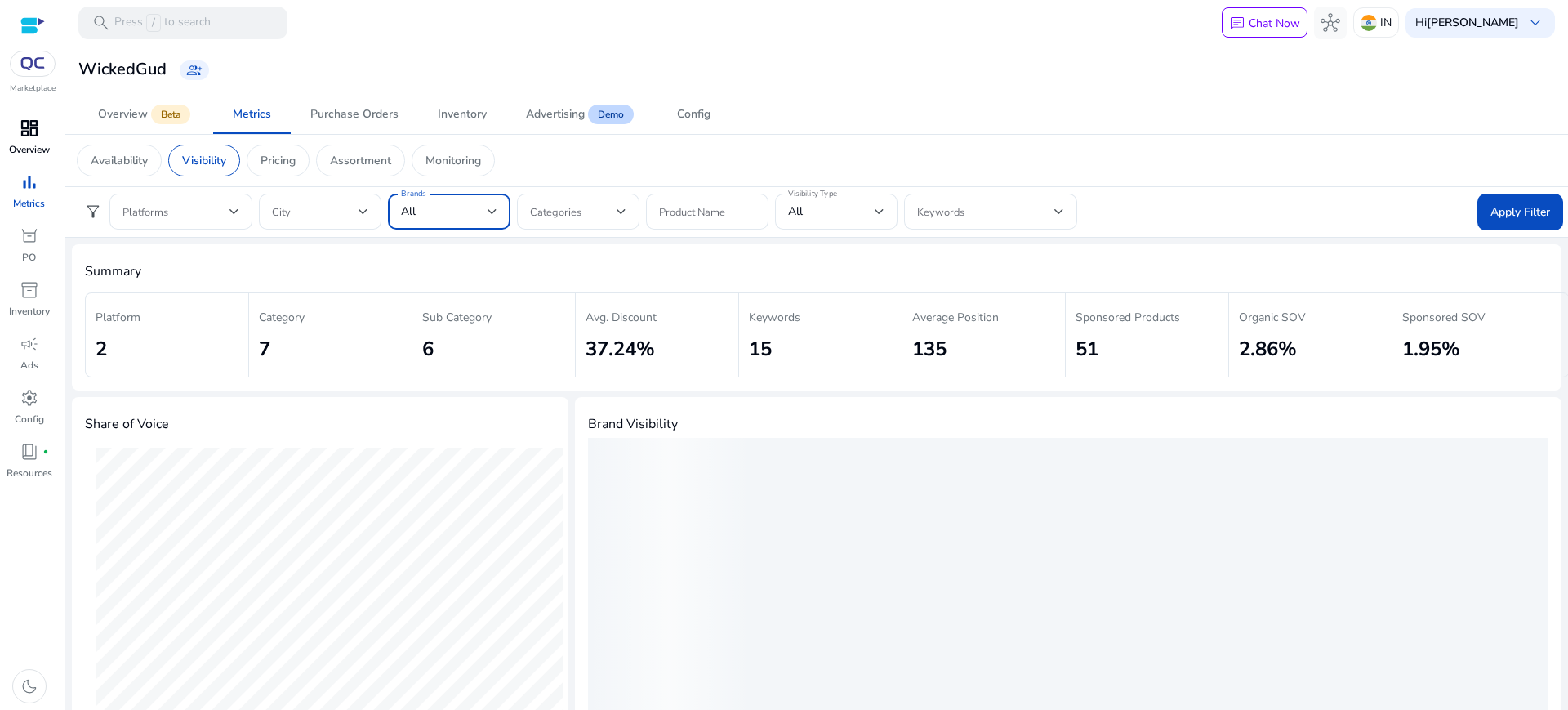 click on "All" at bounding box center [444, 212] 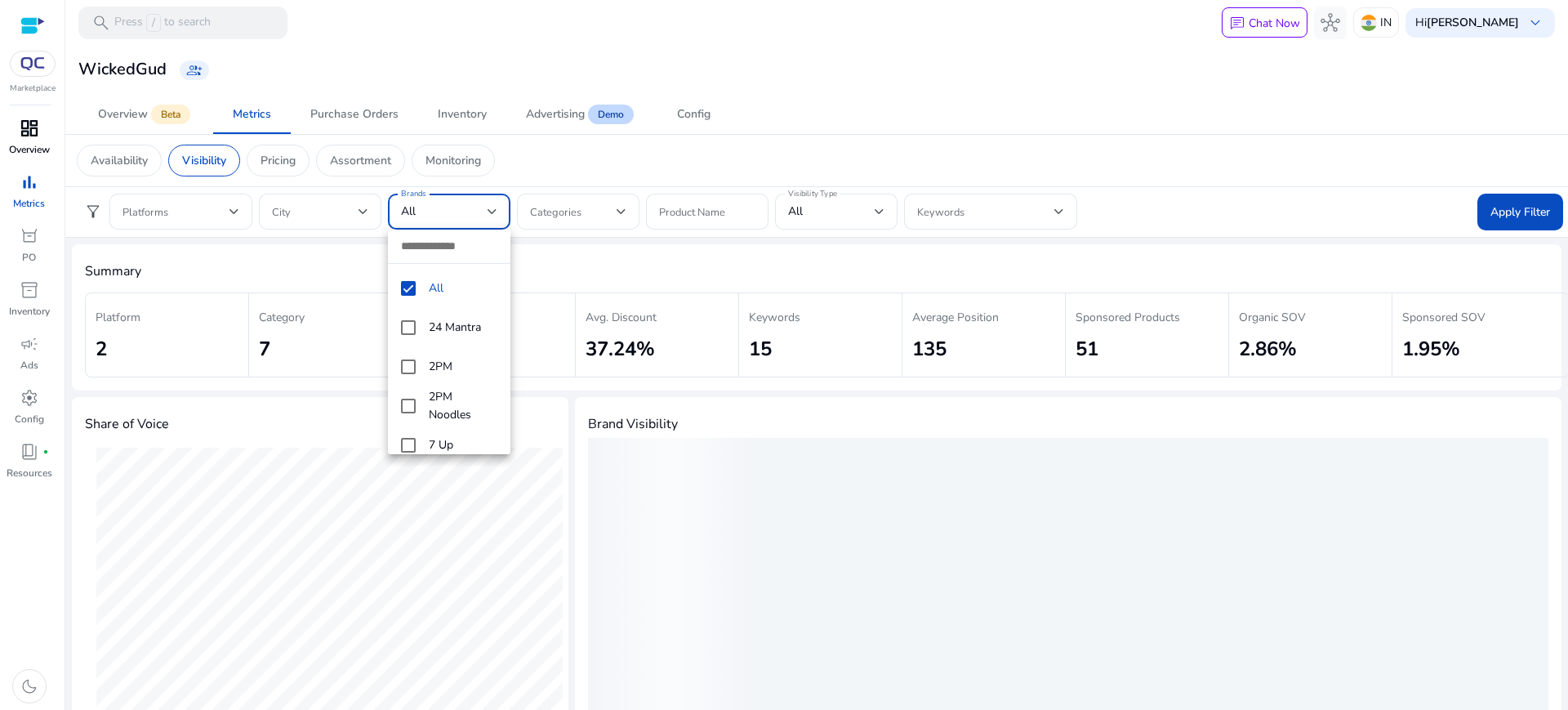 click on "All" at bounding box center [449, 288] 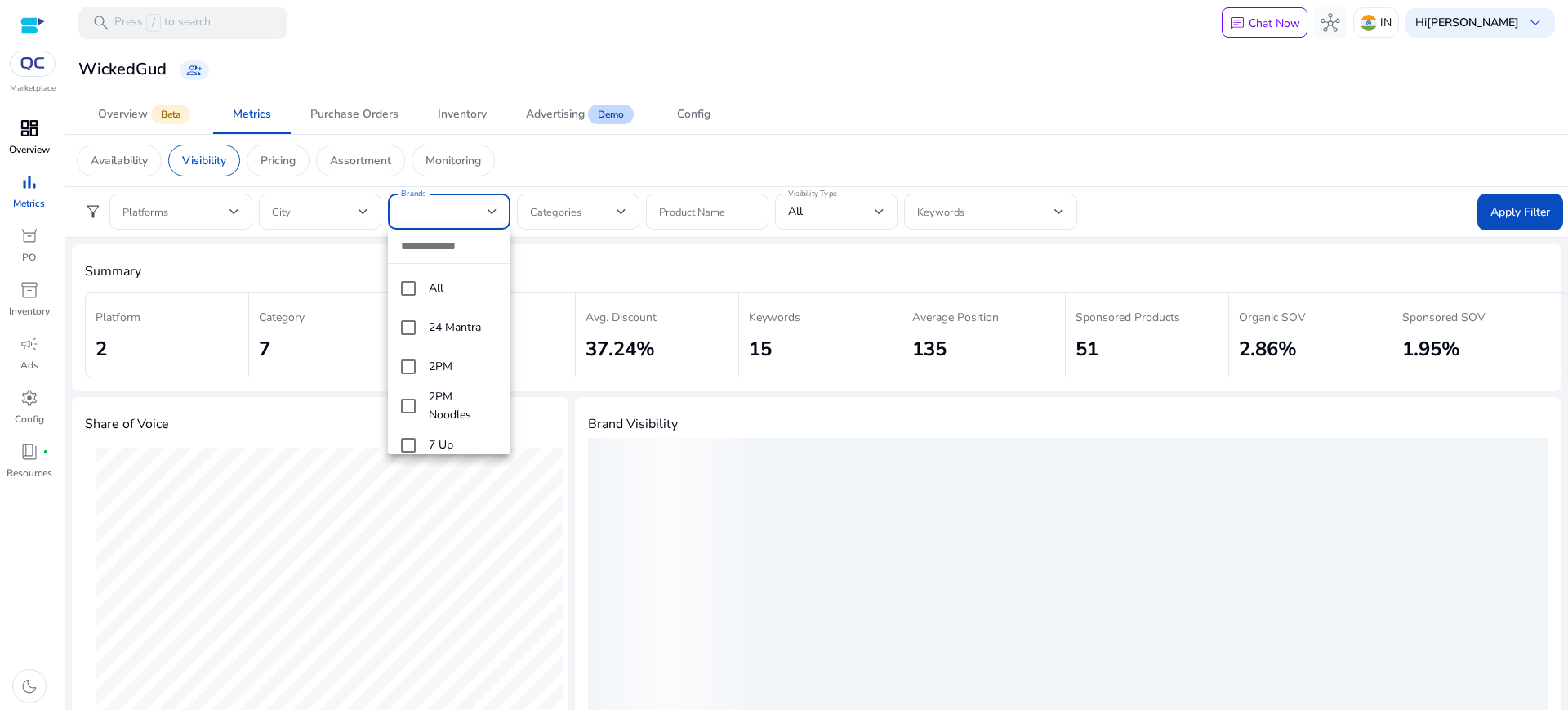 click at bounding box center (449, 246) 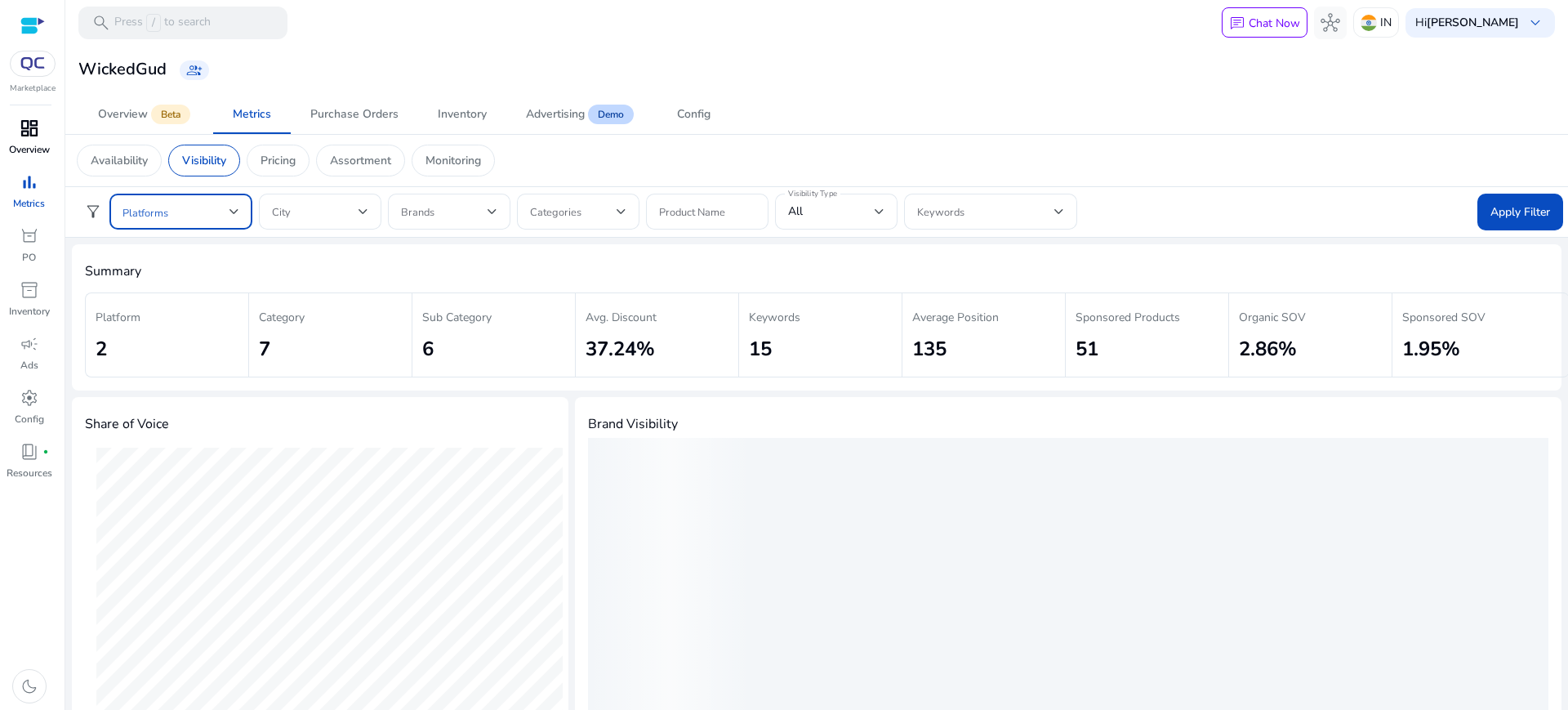 click at bounding box center (176, 212) 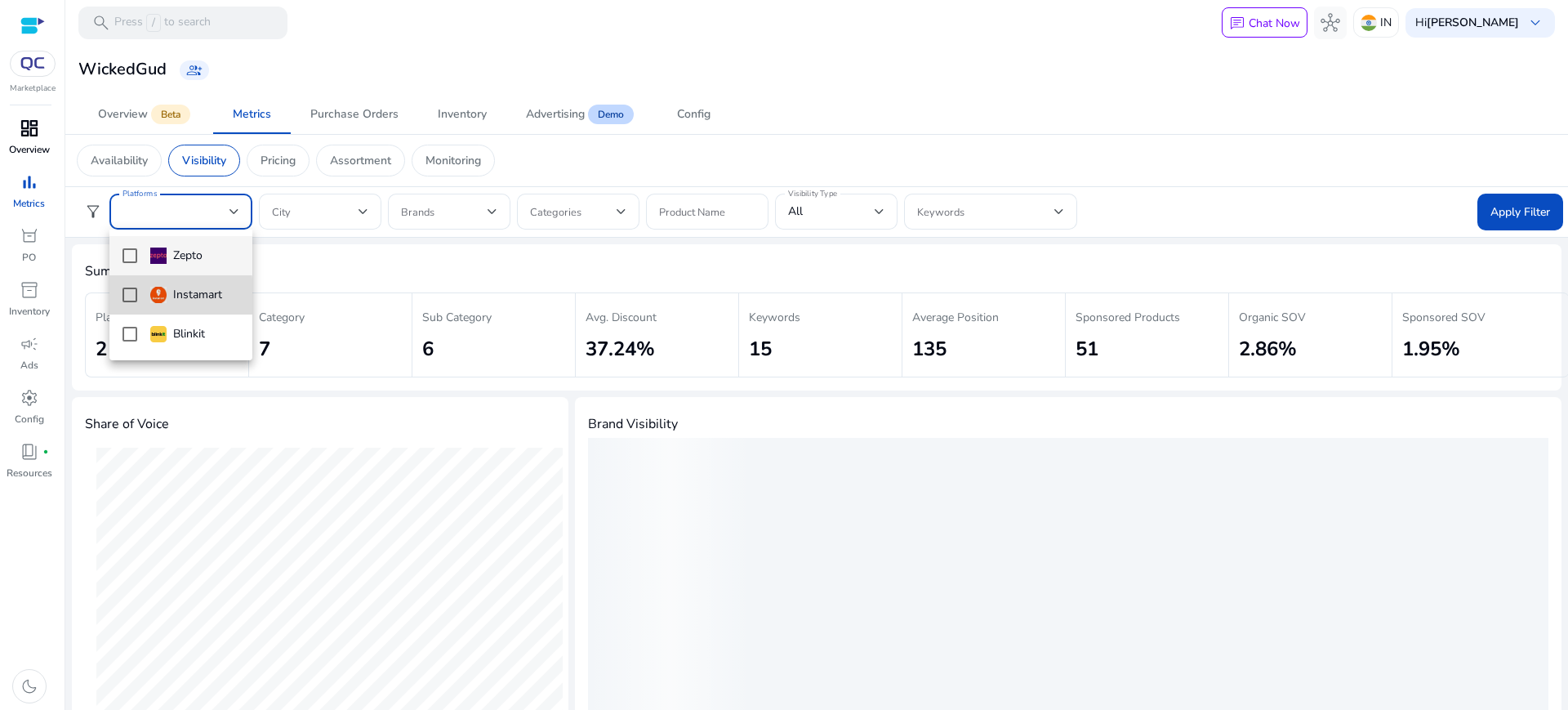 click at bounding box center (130, 295) 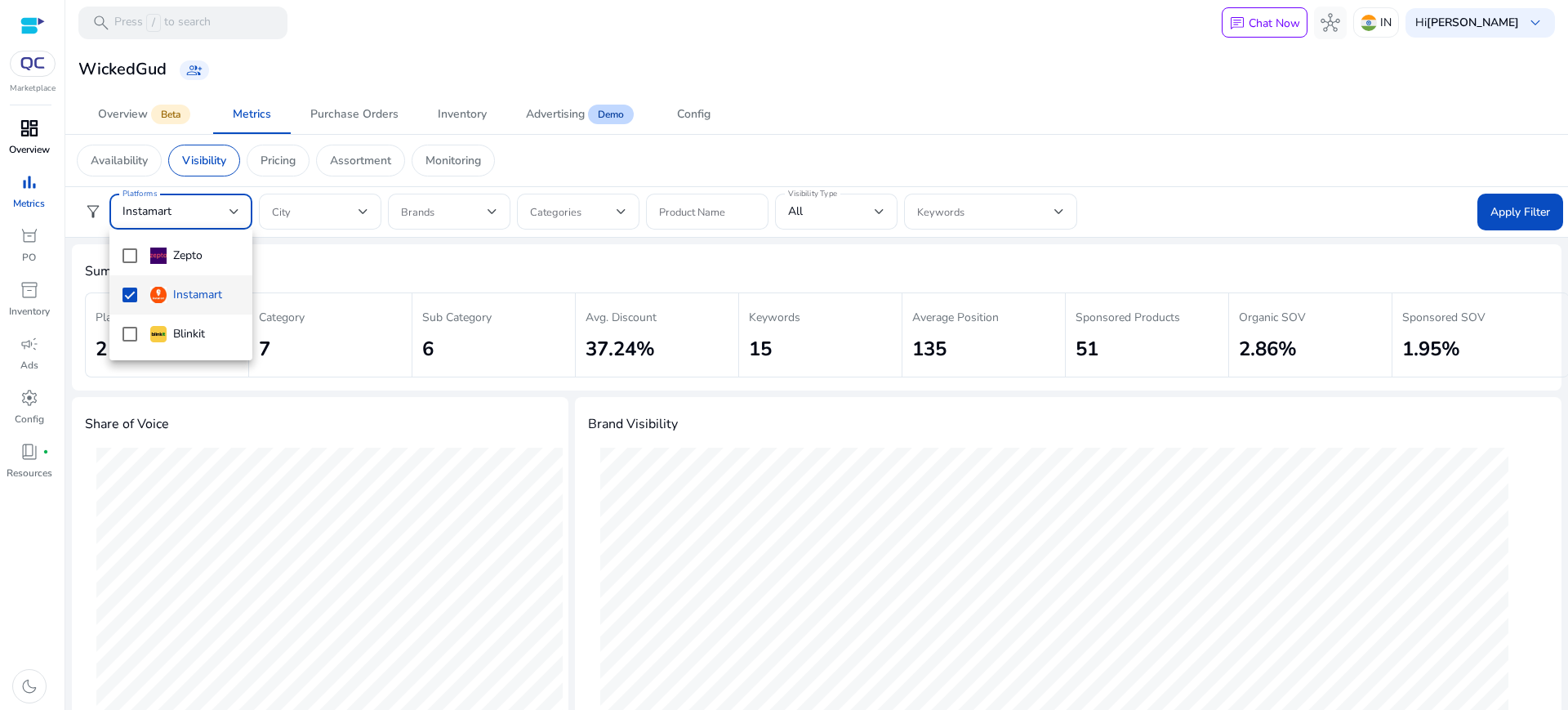 click at bounding box center (784, 355) 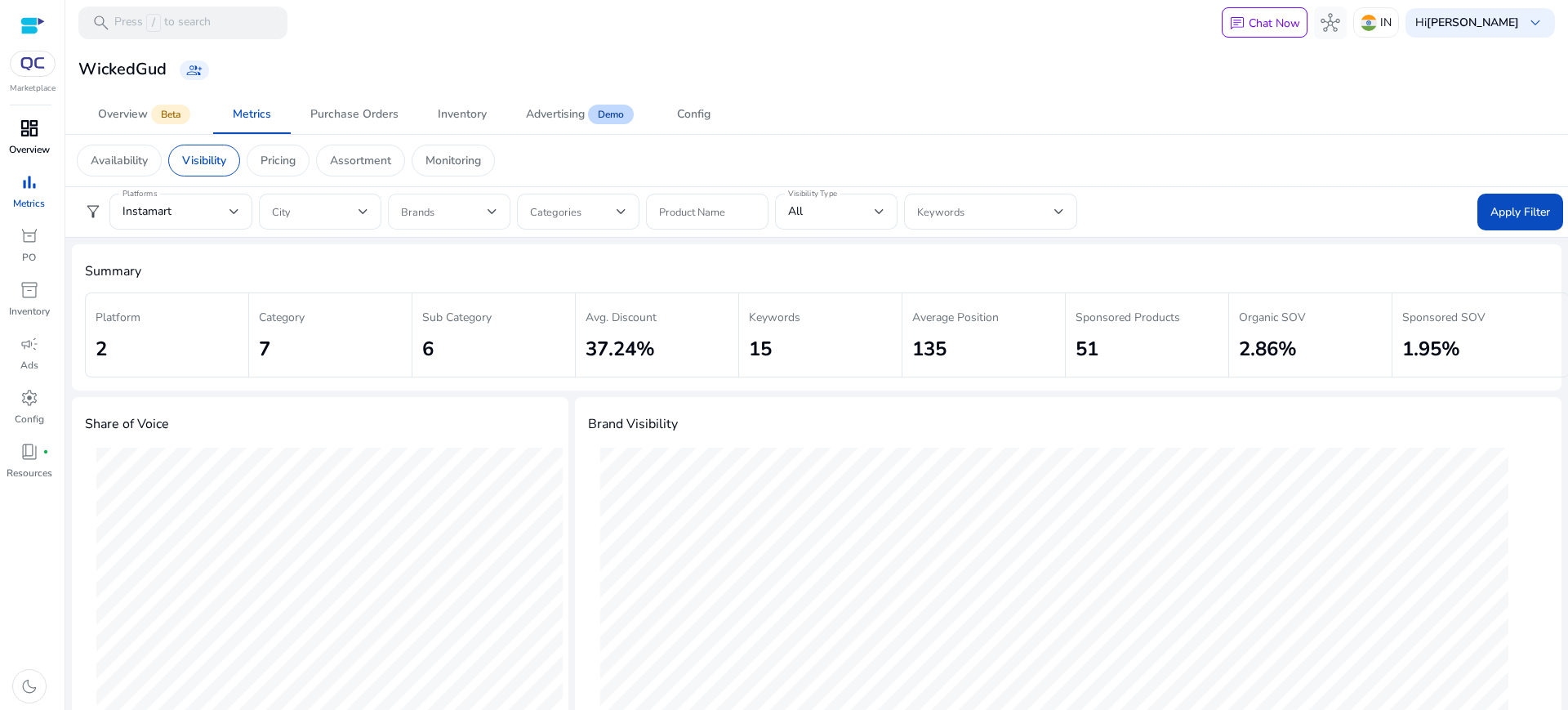 click at bounding box center (444, 212) 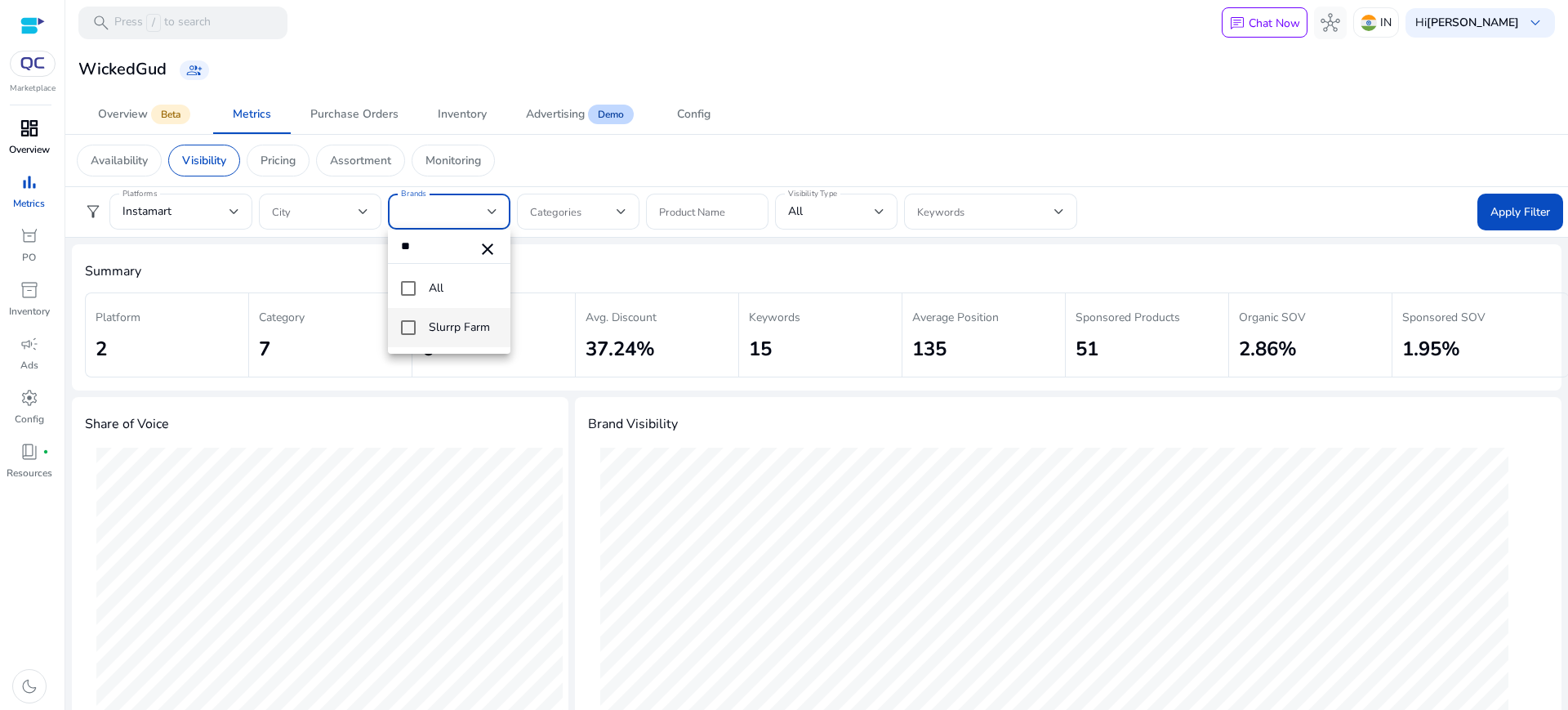 type on "**" 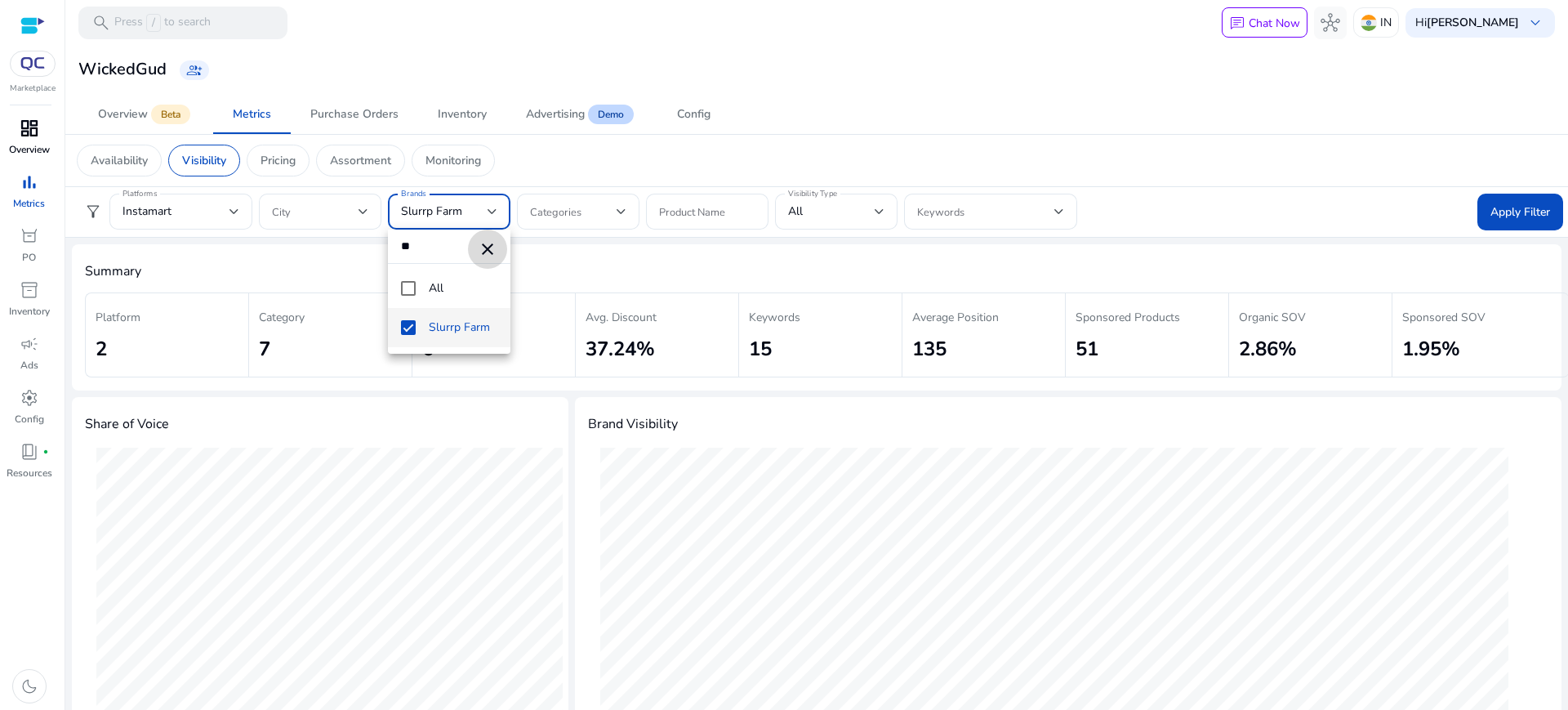 click on "close" at bounding box center [488, 249] 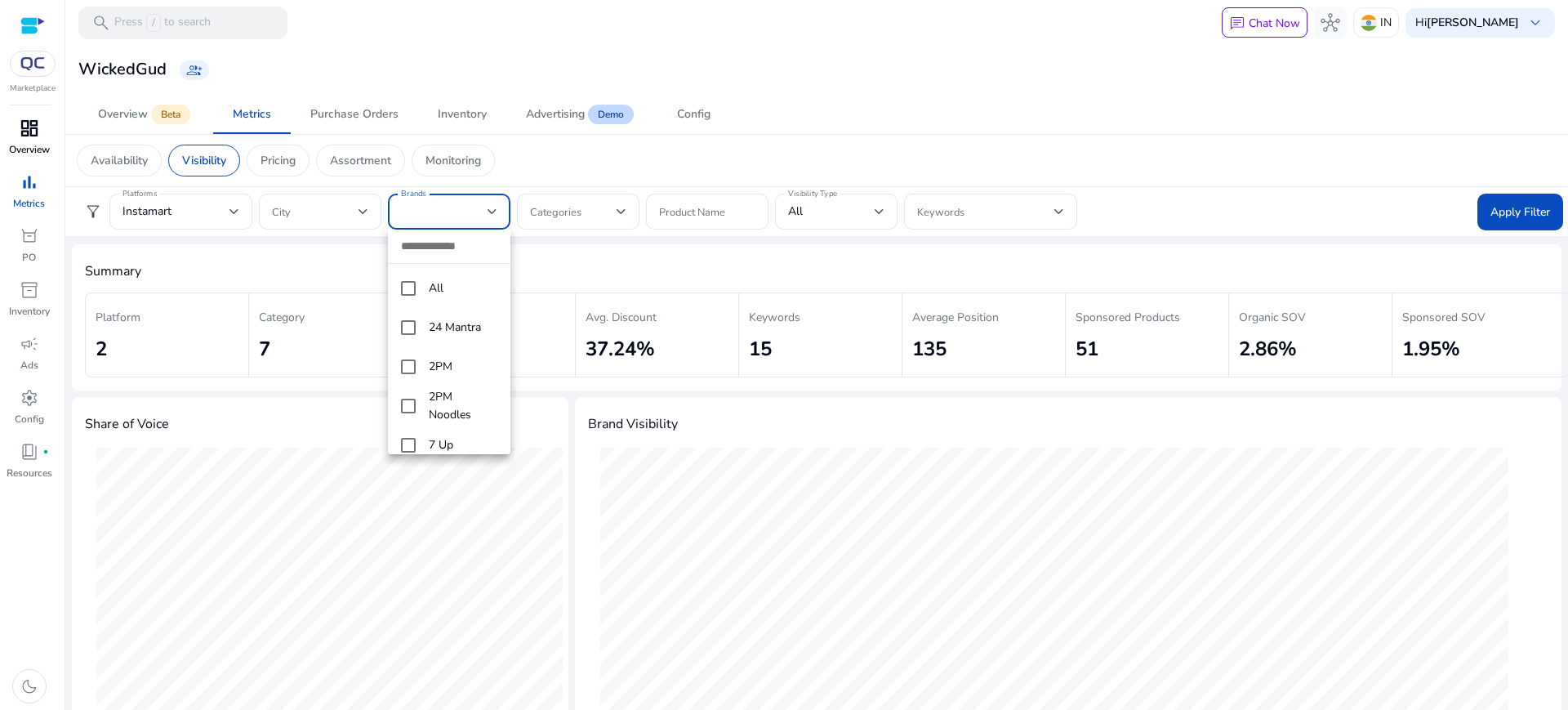 click at bounding box center [449, 246] 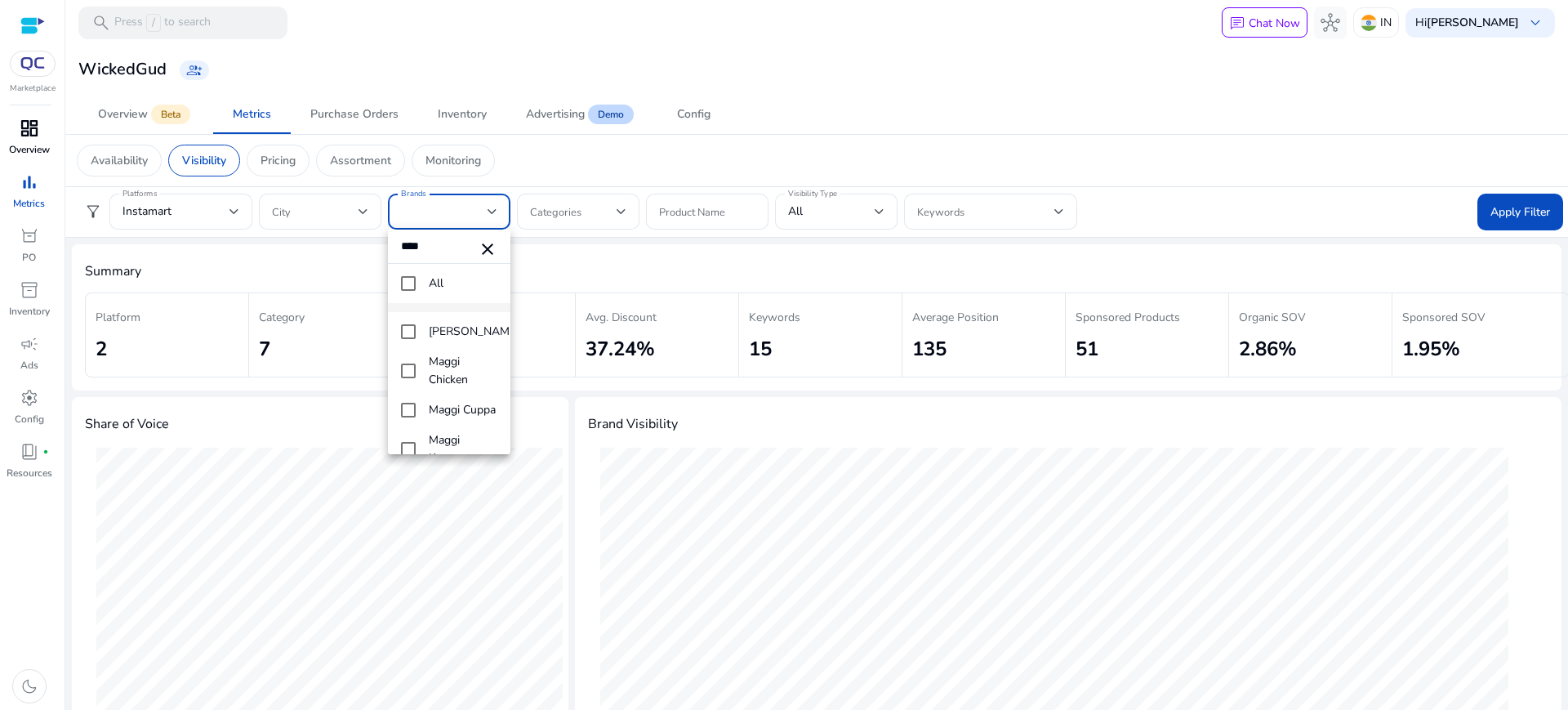scroll, scrollTop: 0, scrollLeft: 0, axis: both 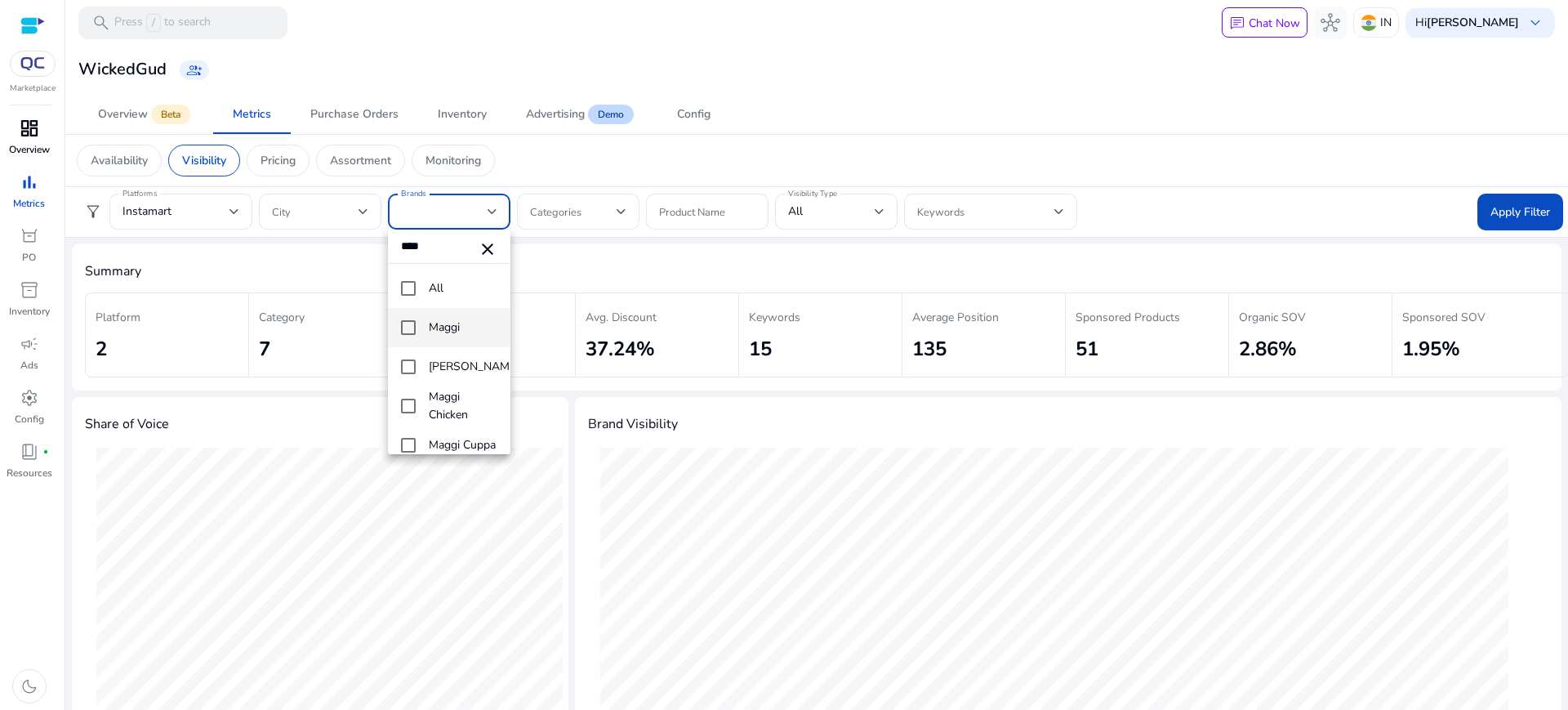 type on "****" 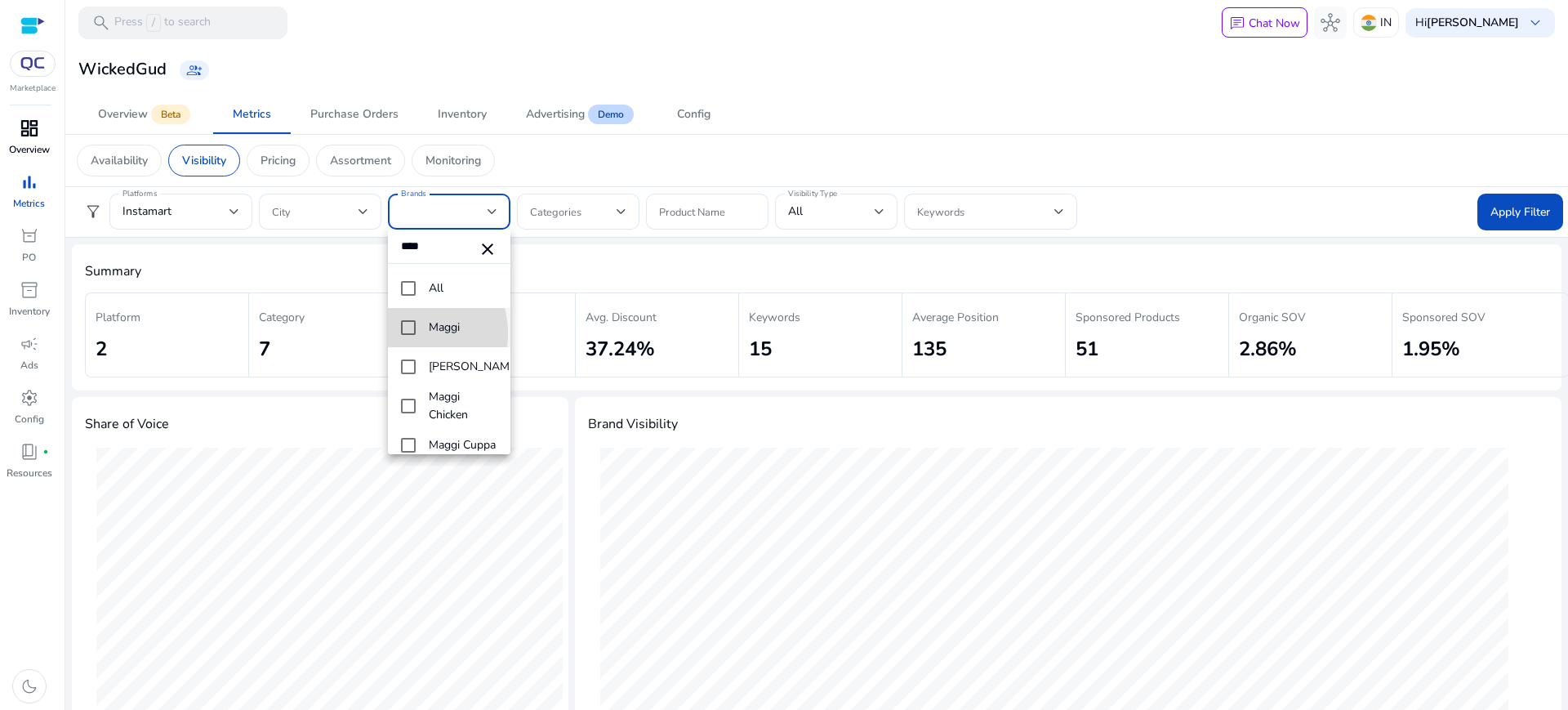 click at bounding box center [408, 328] 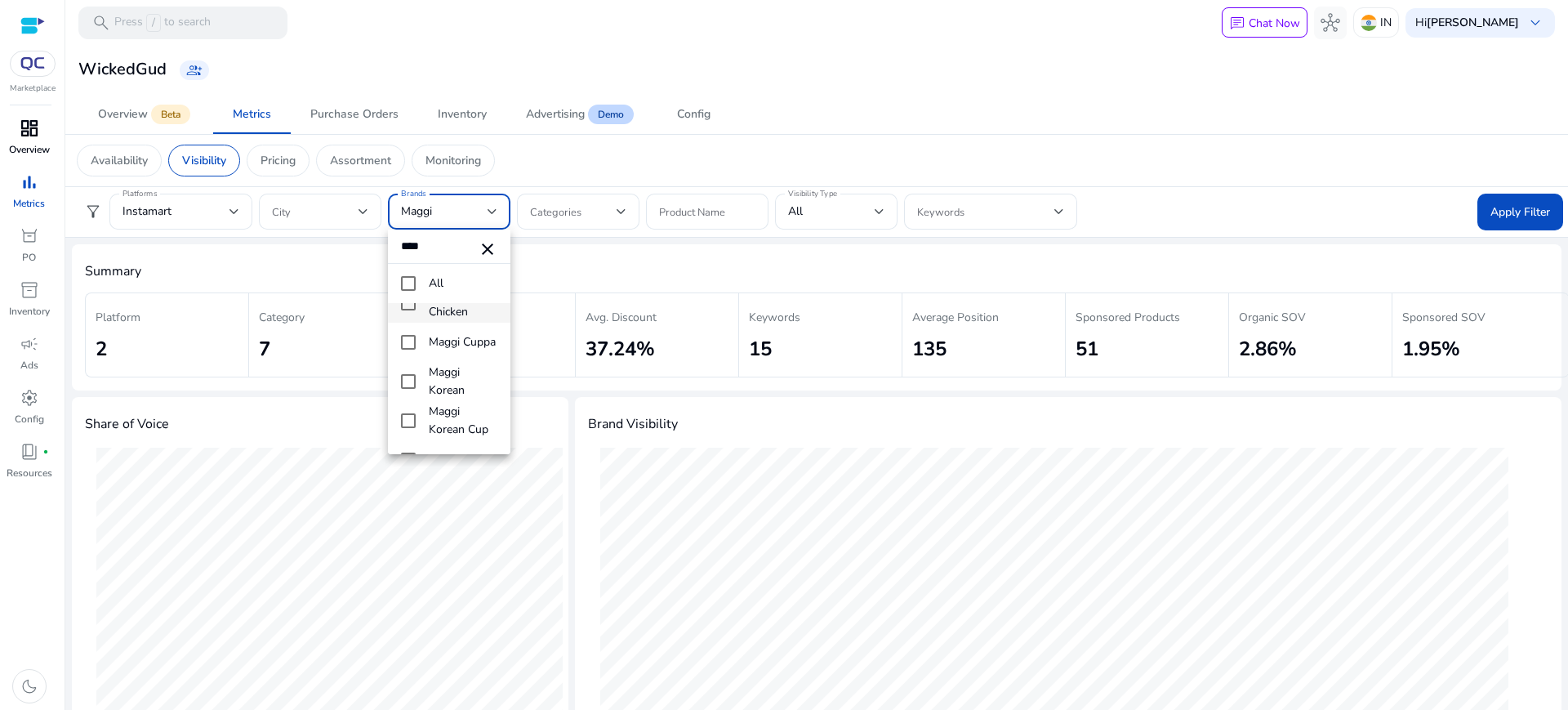 scroll, scrollTop: 0, scrollLeft: 0, axis: both 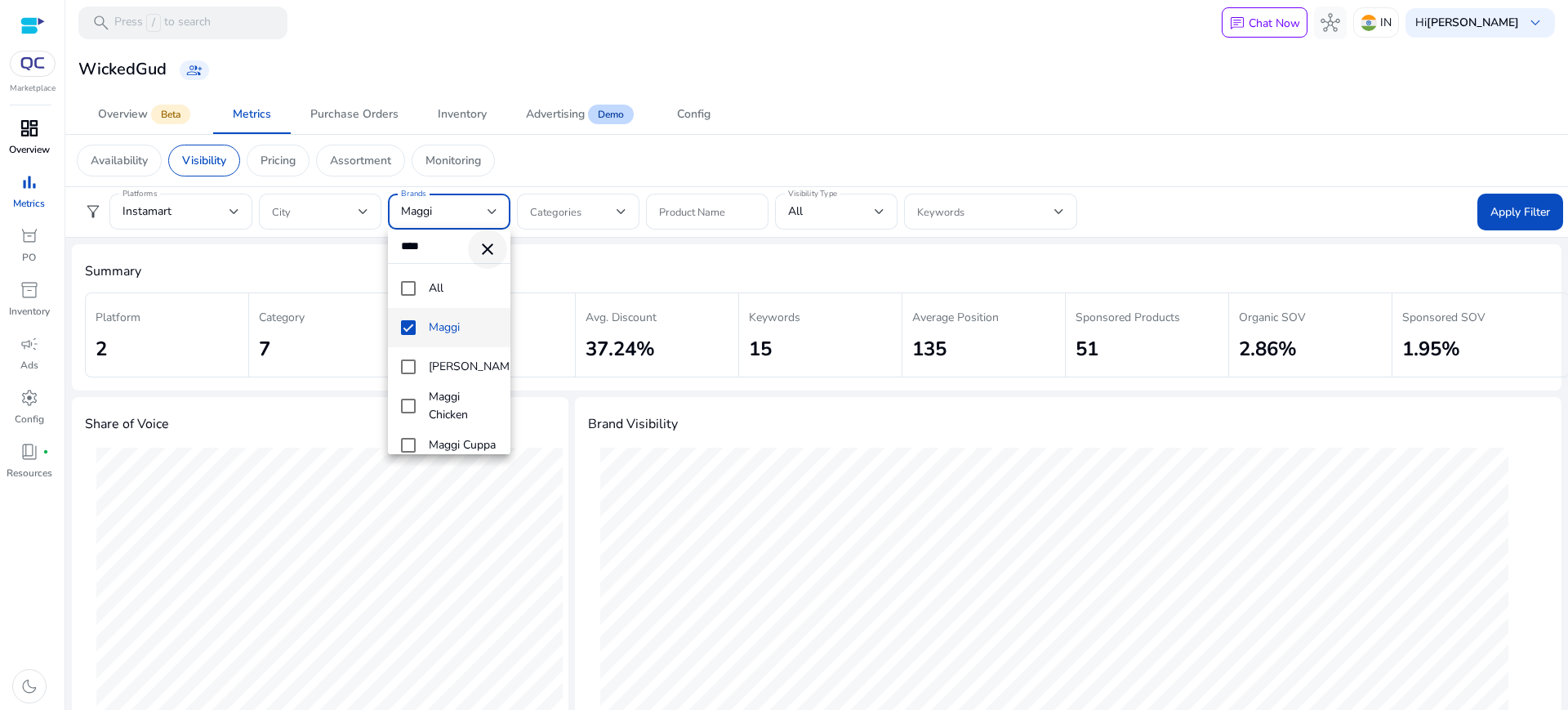 click on "close" at bounding box center [488, 249] 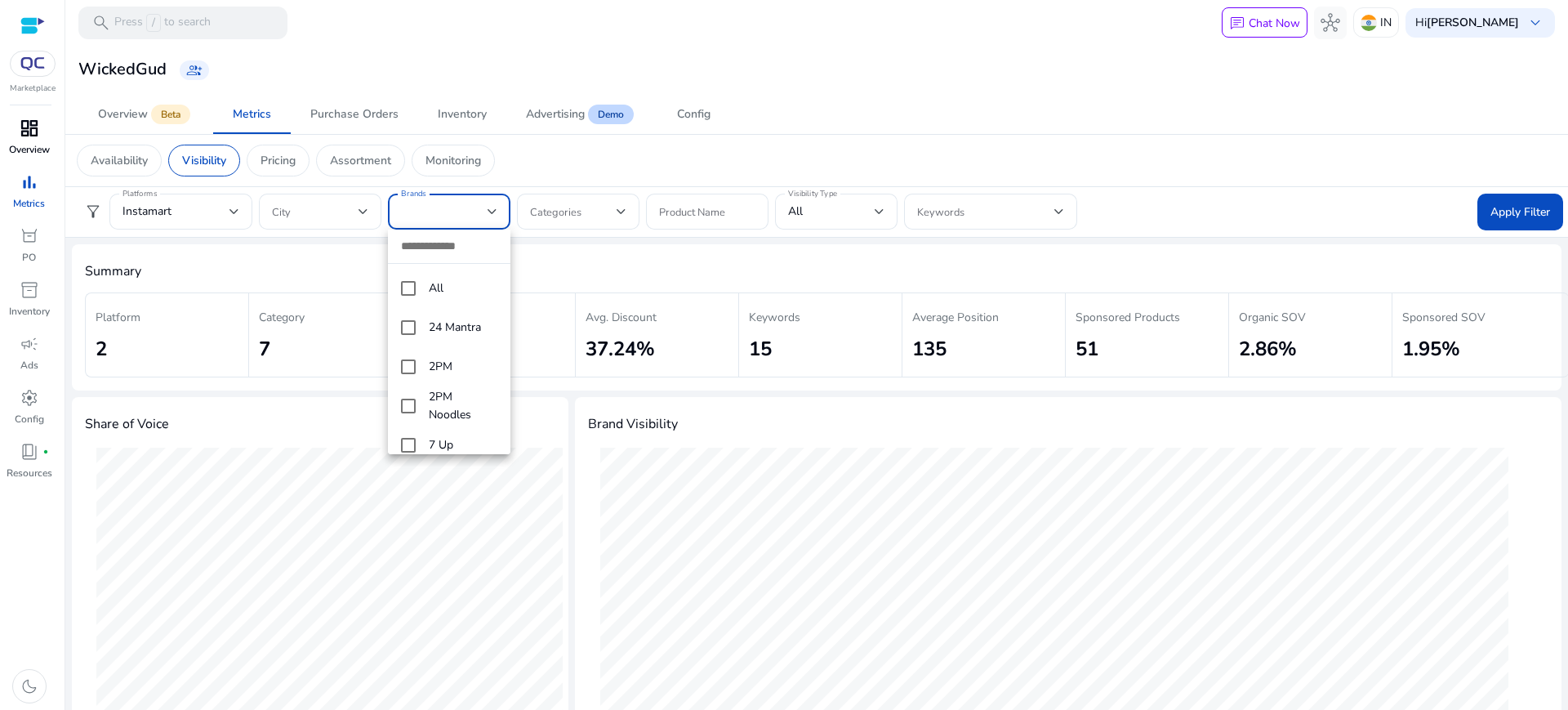click at bounding box center [449, 246] 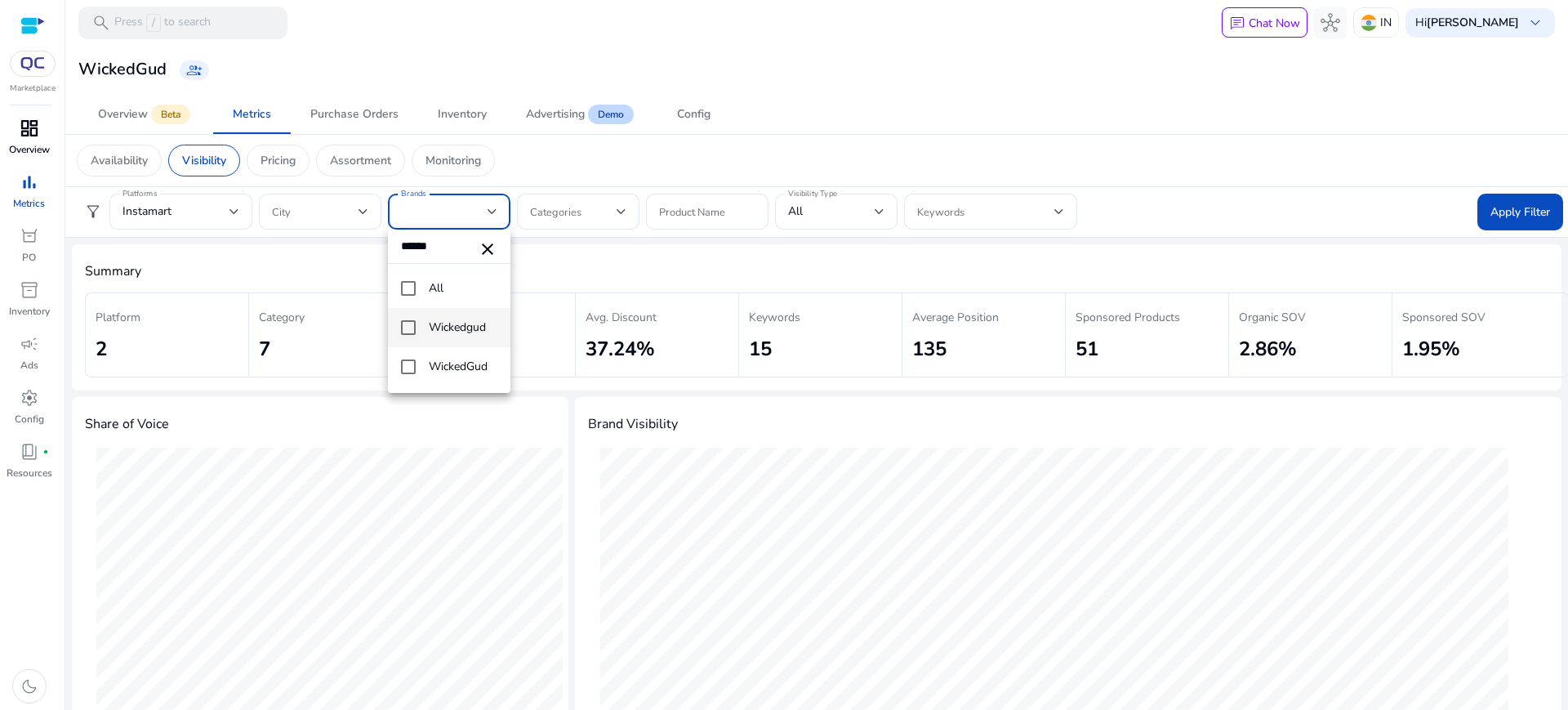 type on "******" 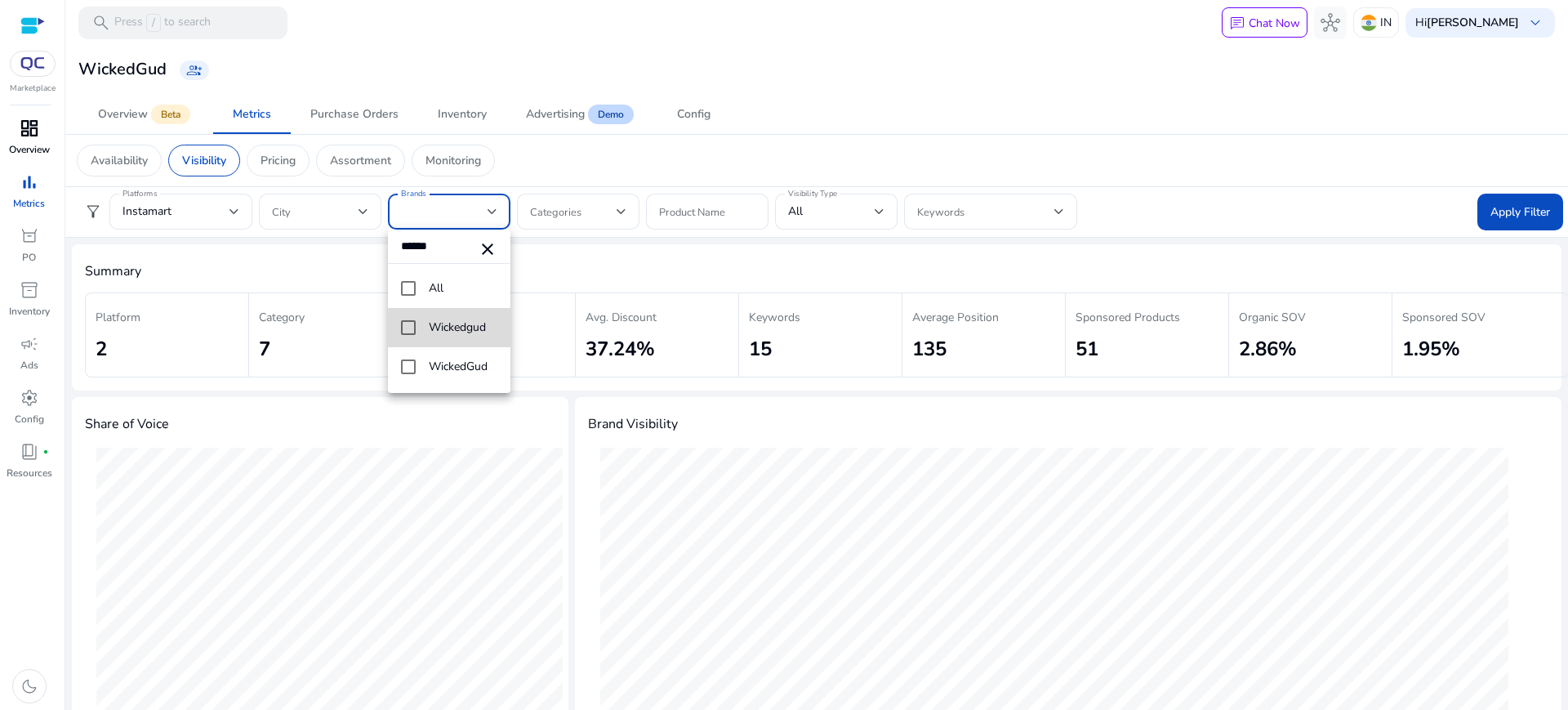 click at bounding box center [408, 328] 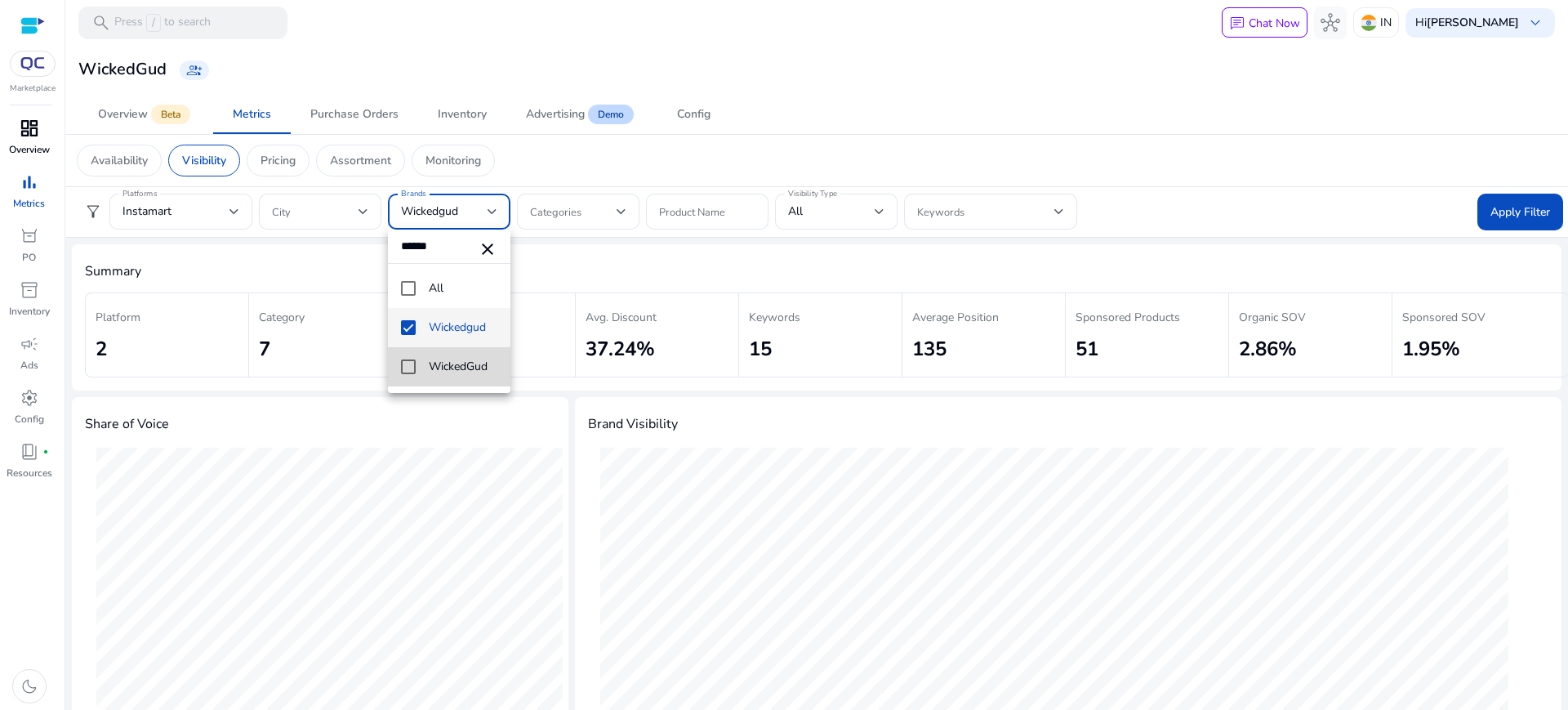 click at bounding box center (408, 367) 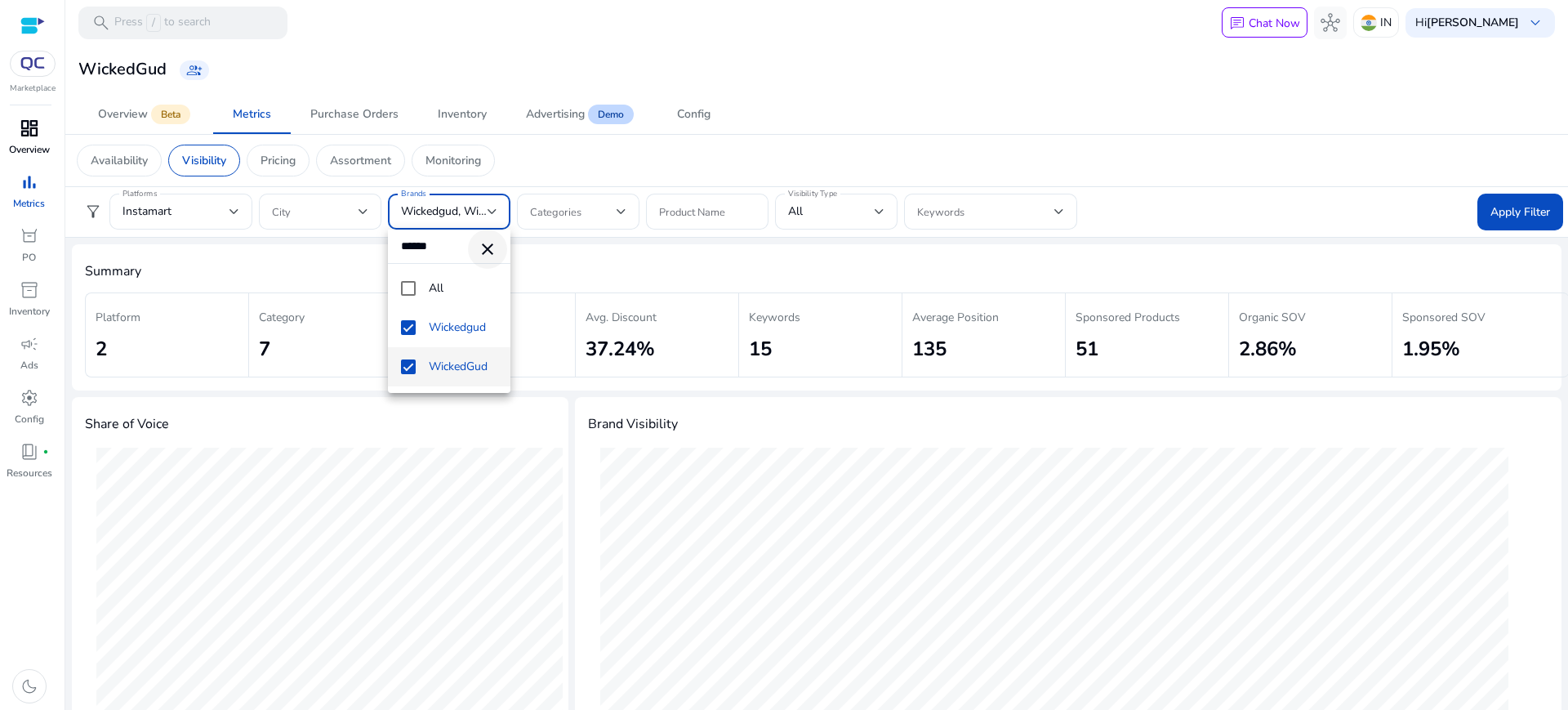 click on "close" at bounding box center (488, 249) 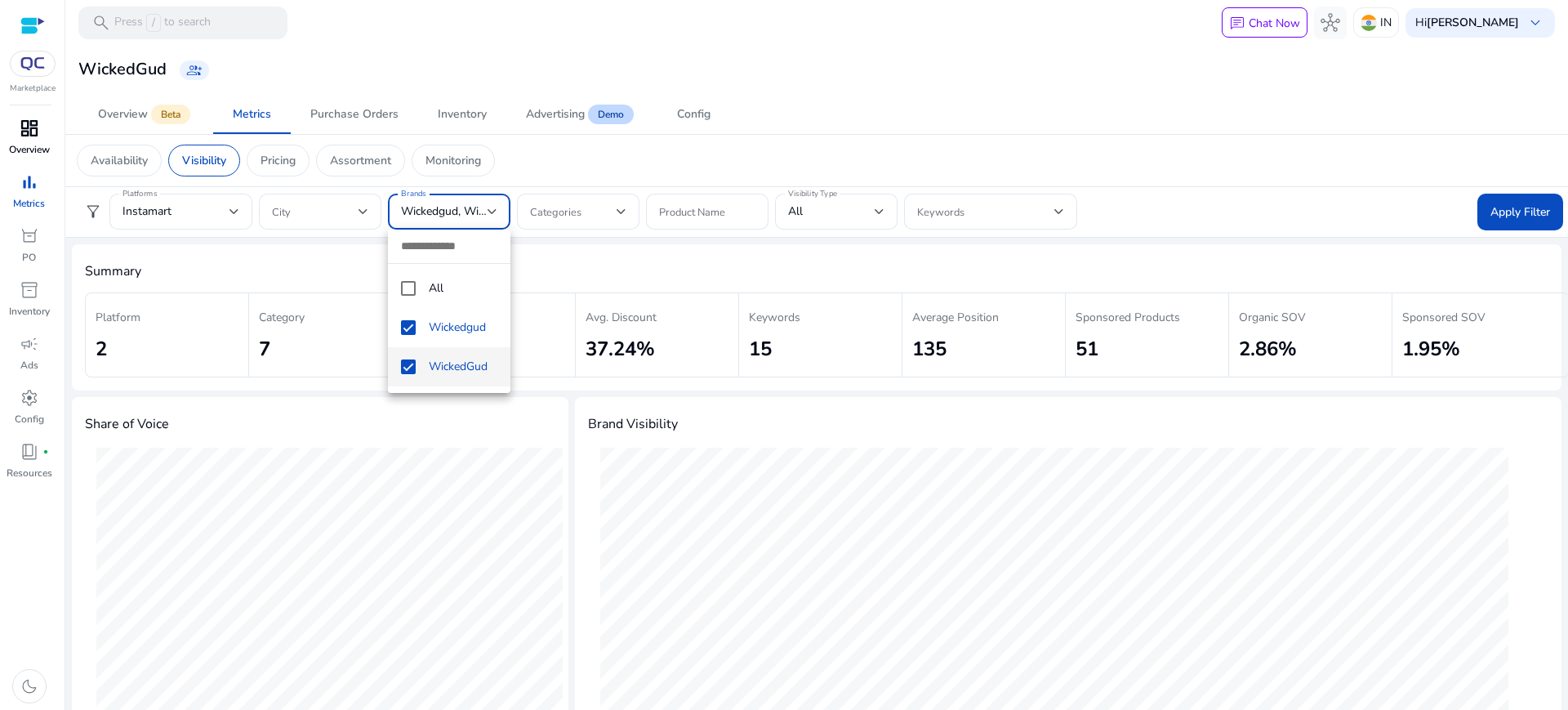 click at bounding box center [449, 246] 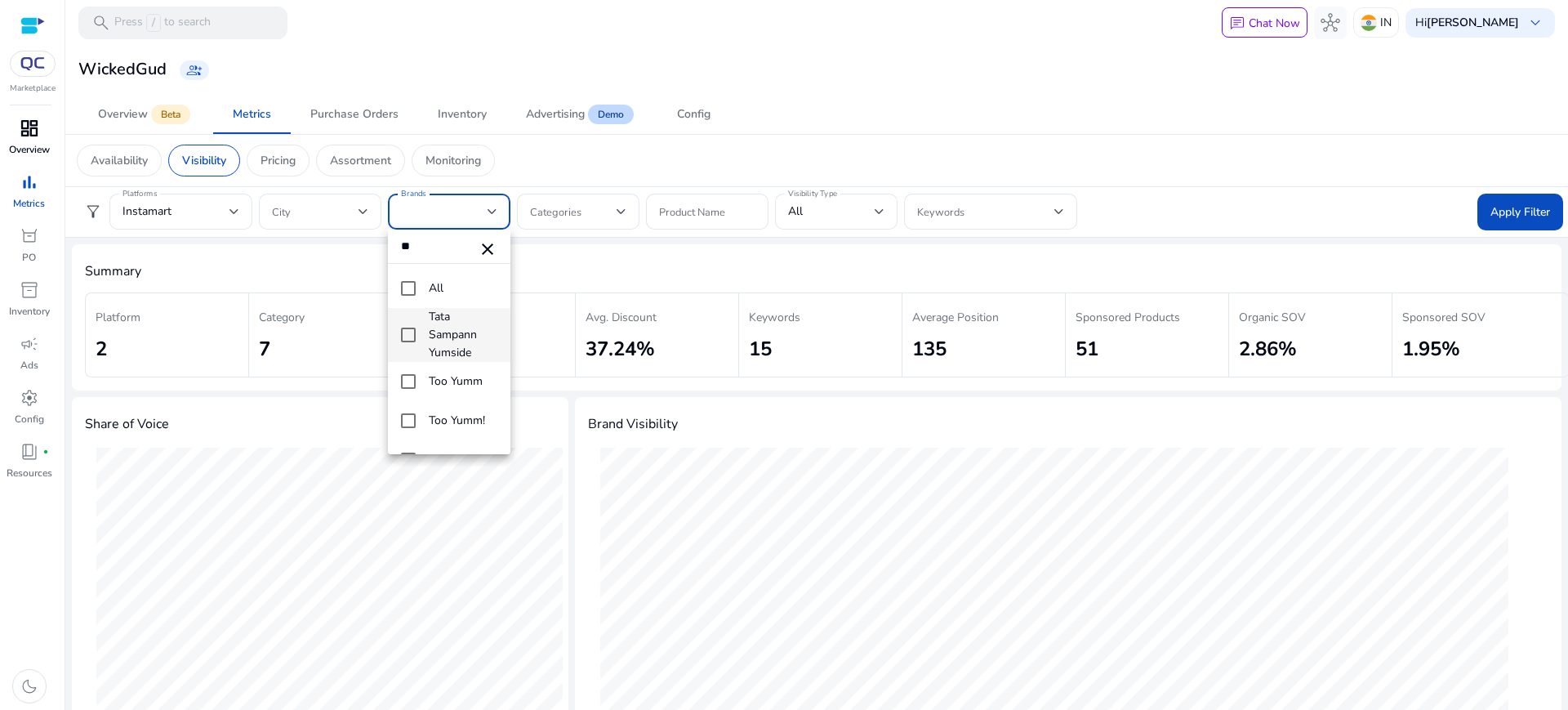 scroll, scrollTop: 71, scrollLeft: 0, axis: vertical 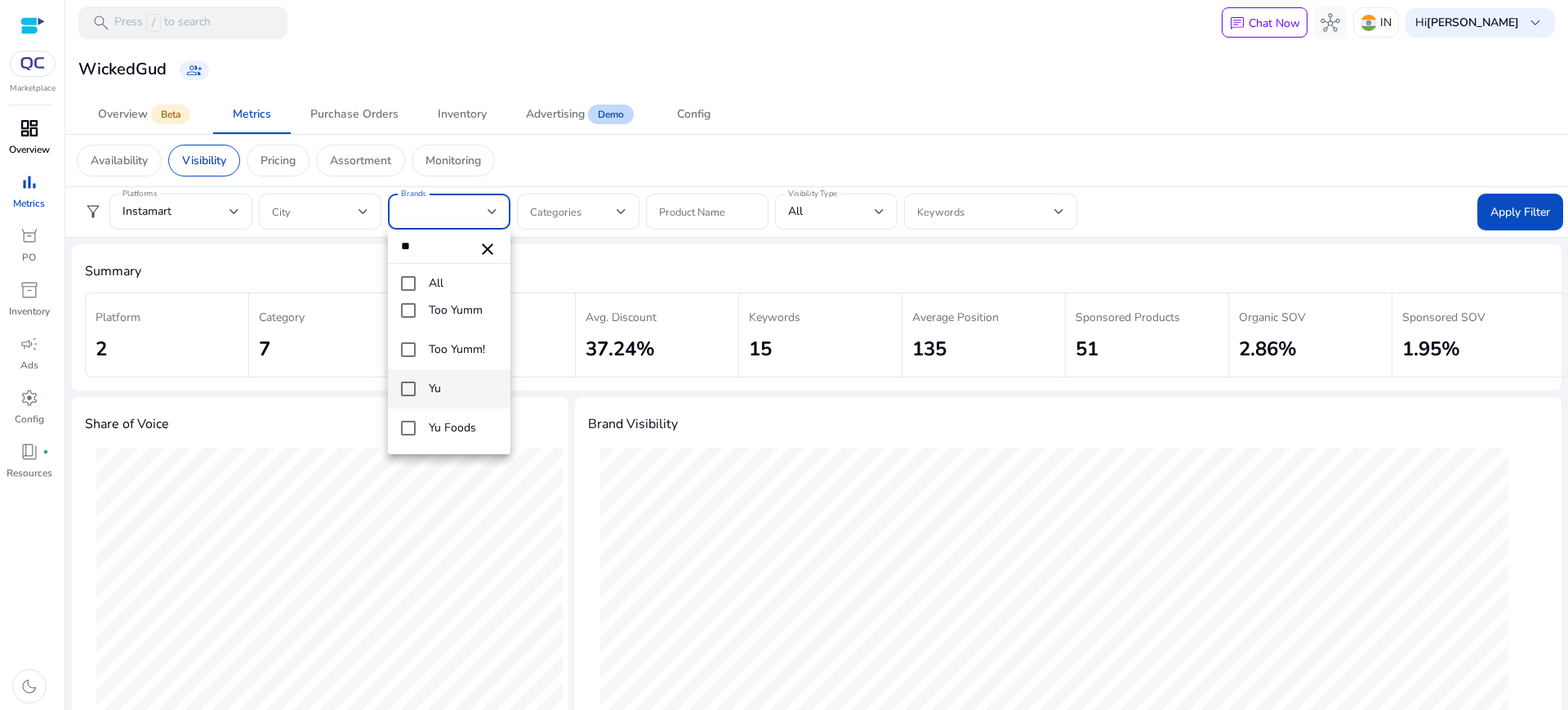 type on "**" 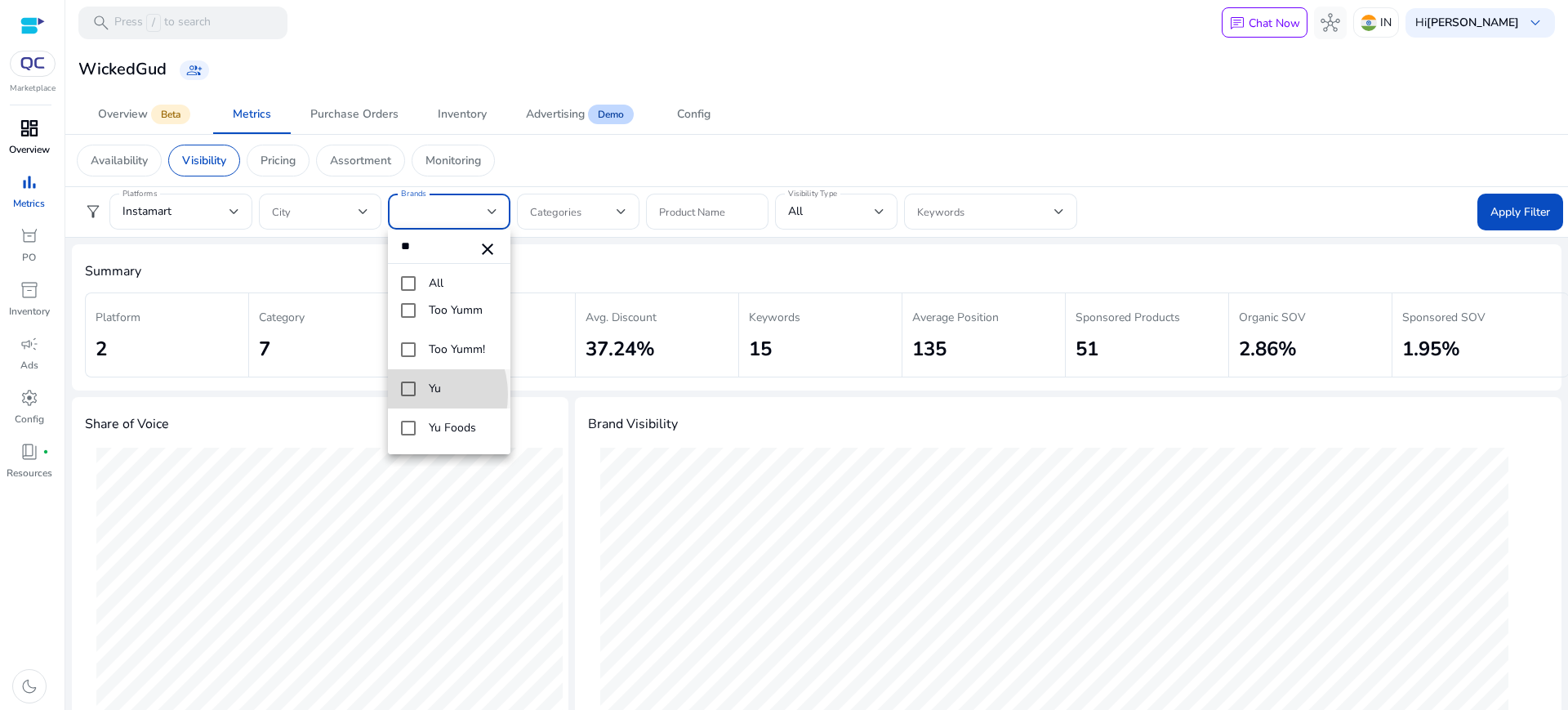 click at bounding box center [408, 389] 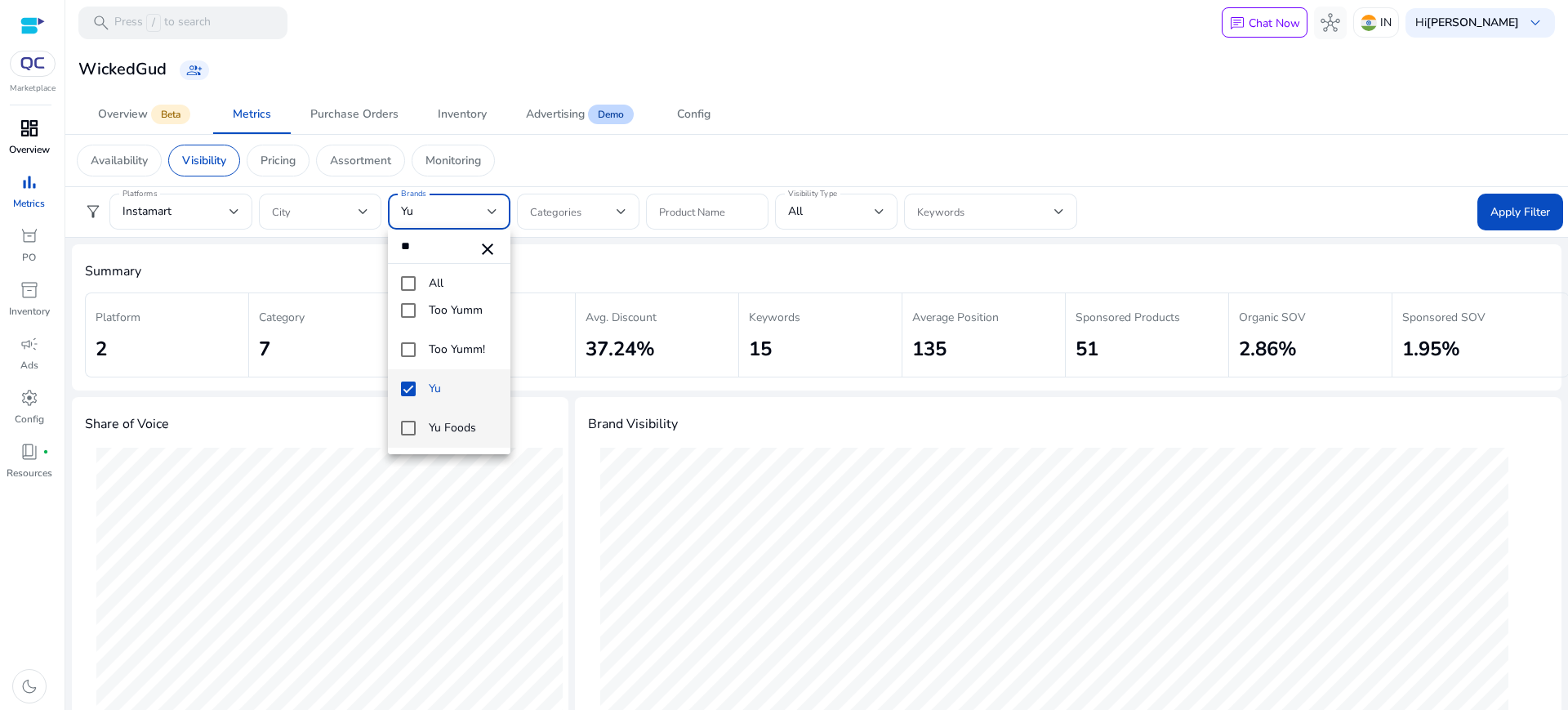 click at bounding box center [408, 428] 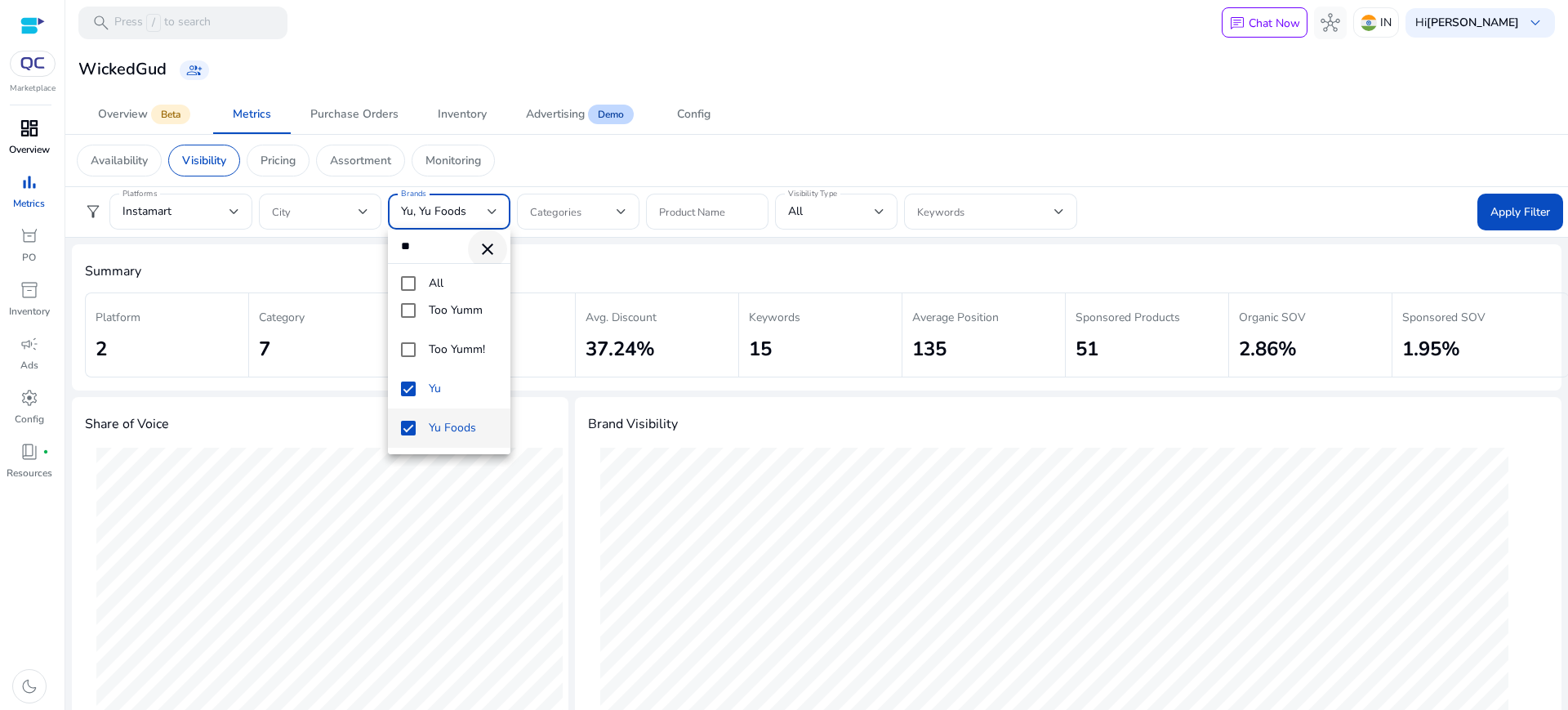 click on "close" at bounding box center (488, 249) 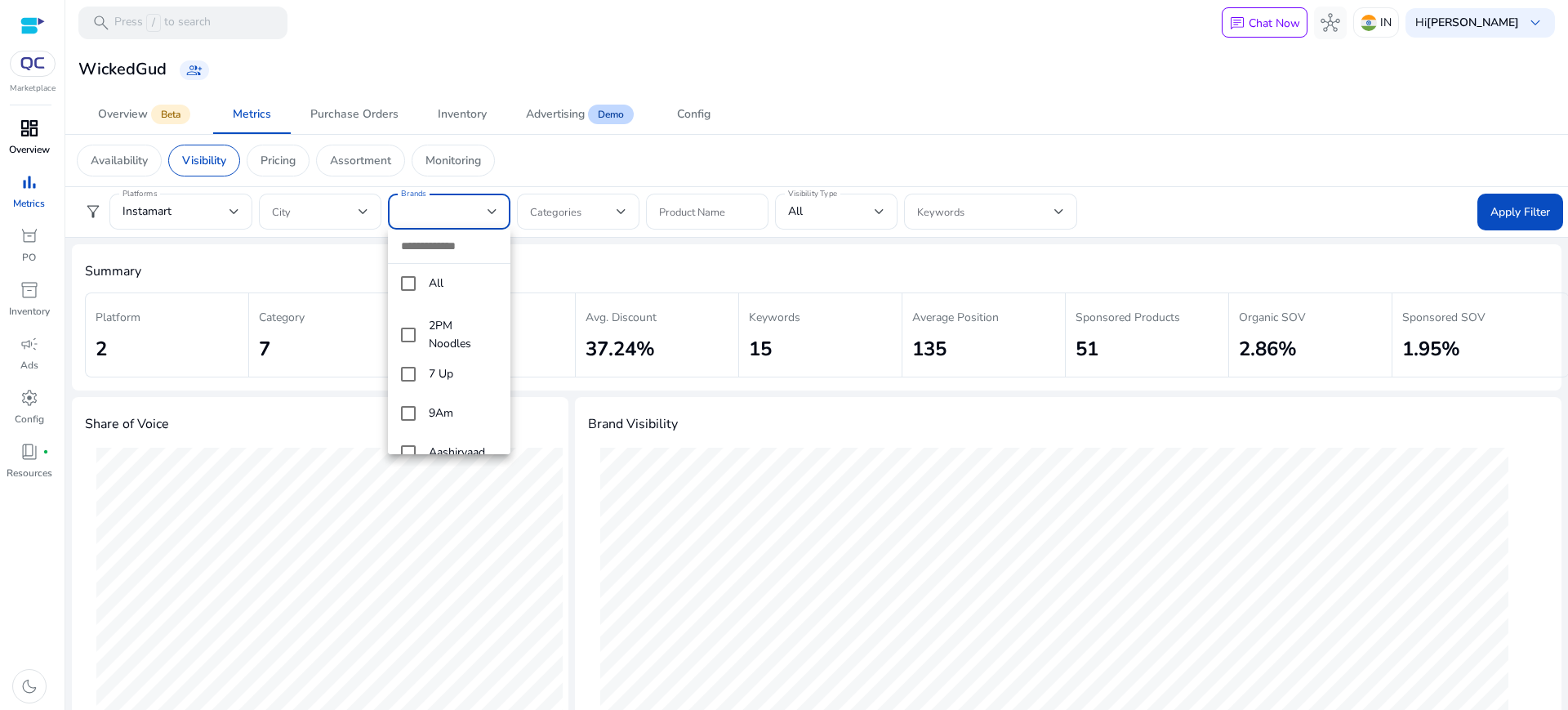 click at bounding box center [449, 246] 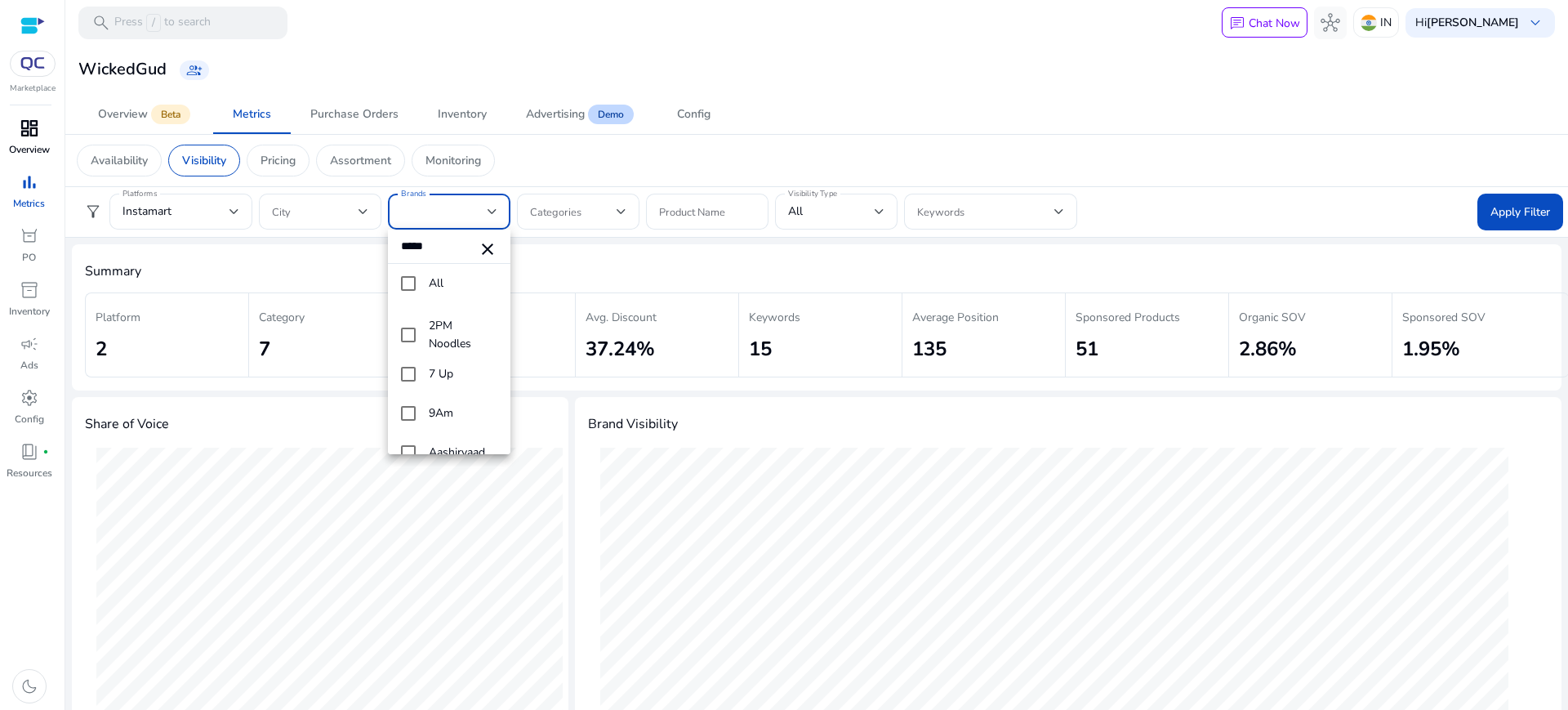 scroll, scrollTop: 0, scrollLeft: 0, axis: both 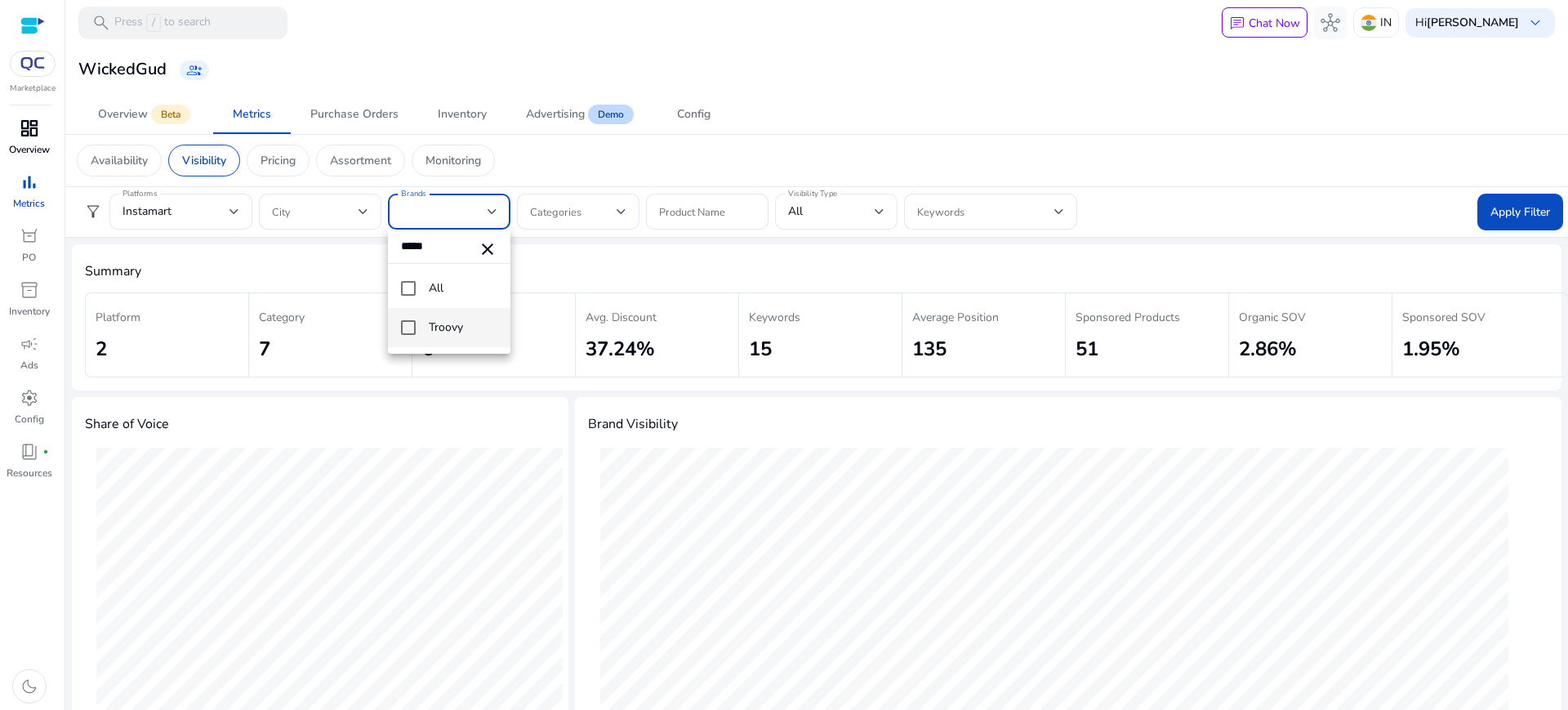 type on "*****" 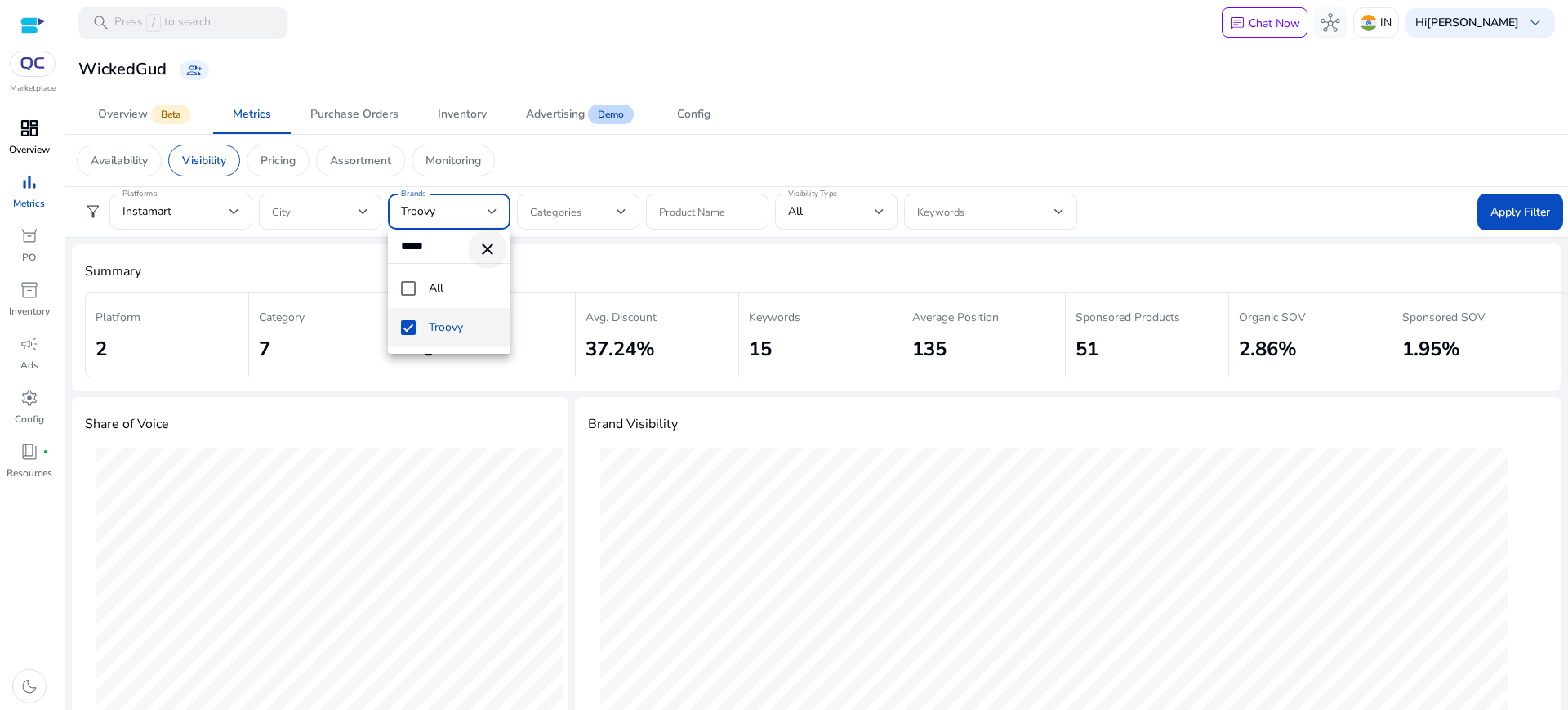 click on "close" at bounding box center [488, 249] 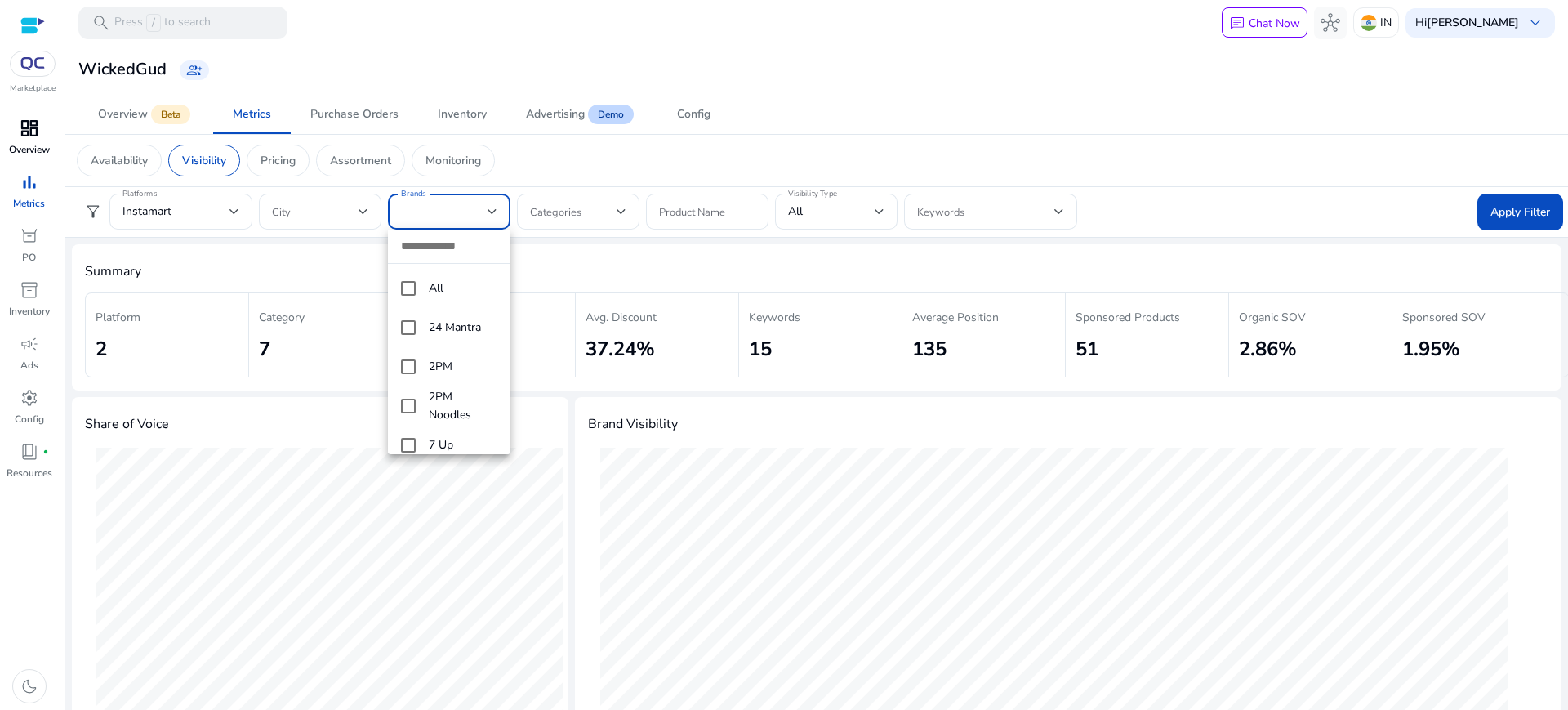 click at bounding box center (449, 246) 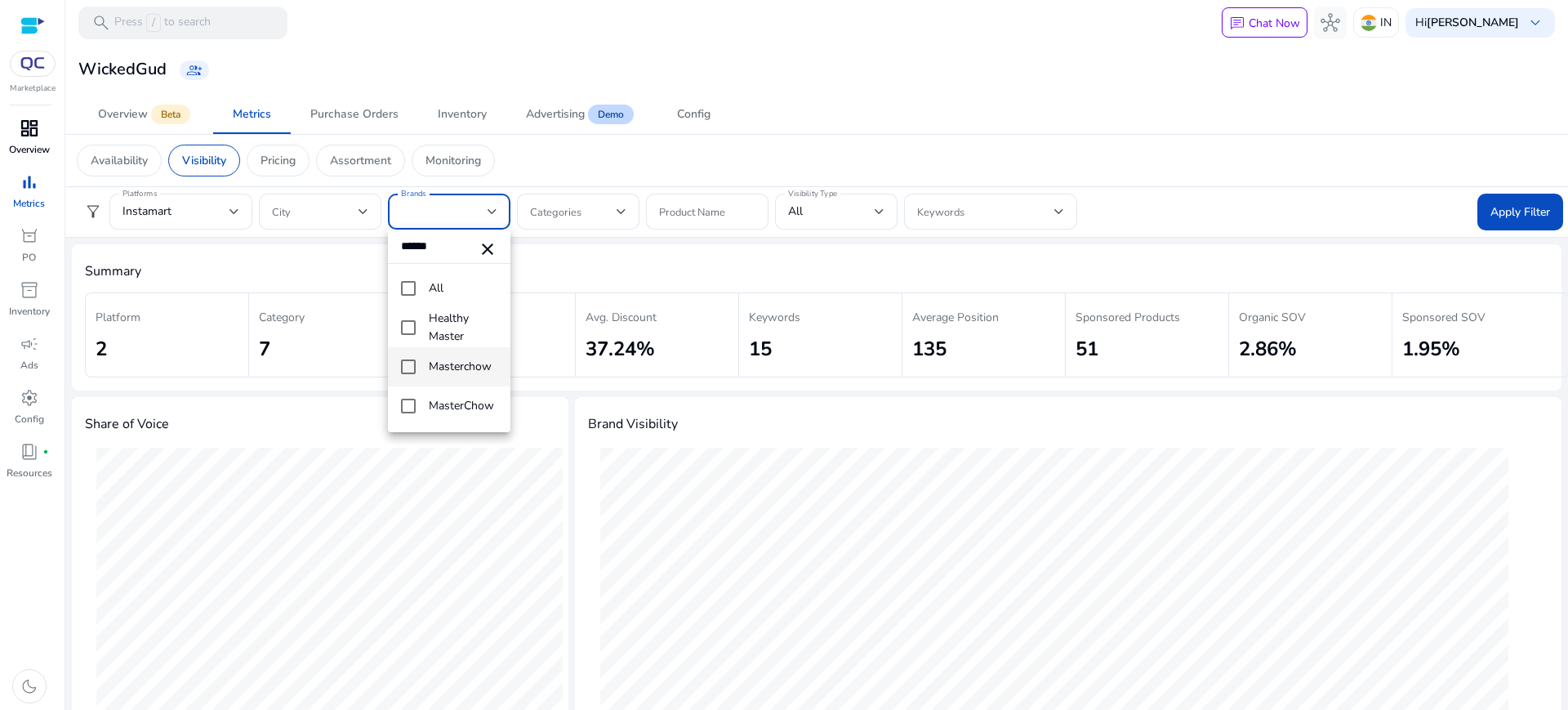 type on "******" 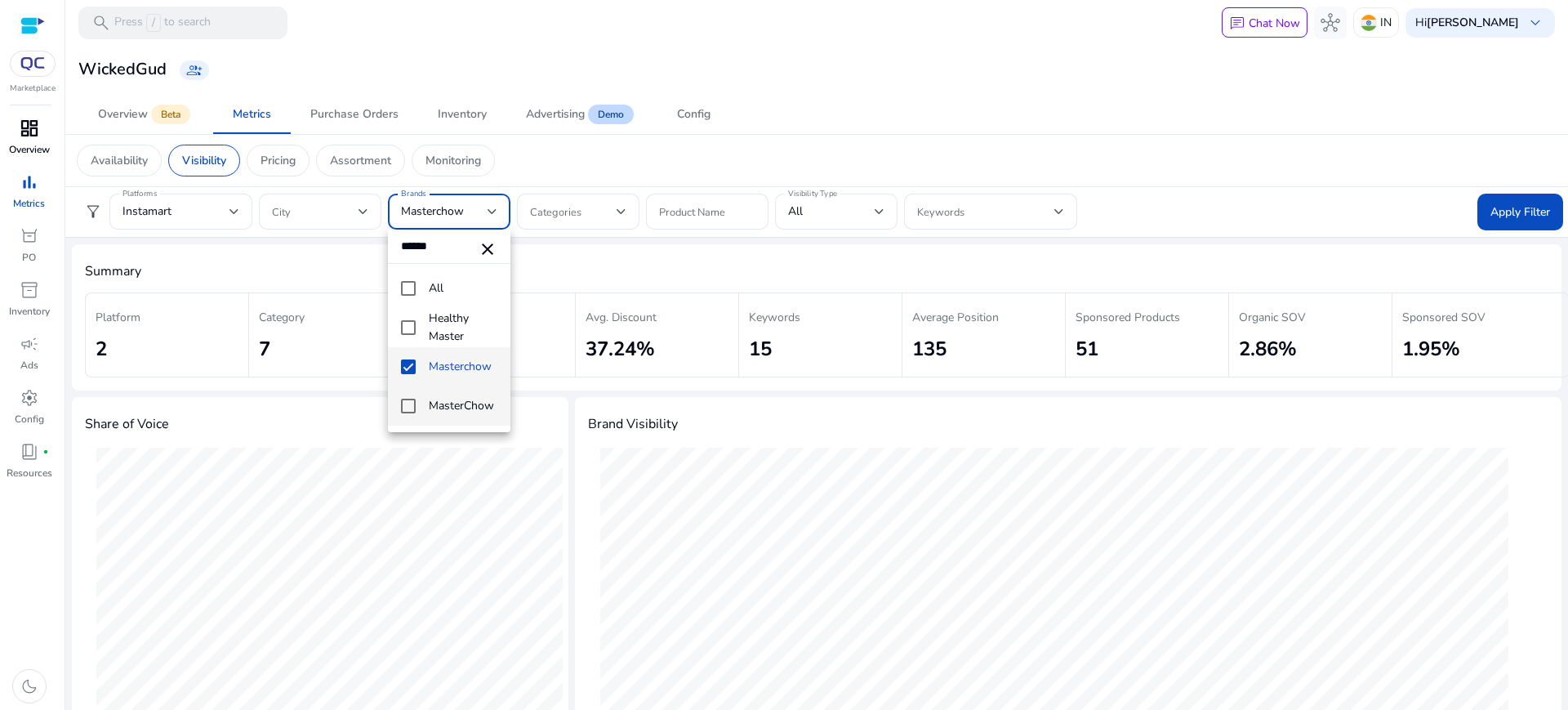 click at bounding box center [408, 406] 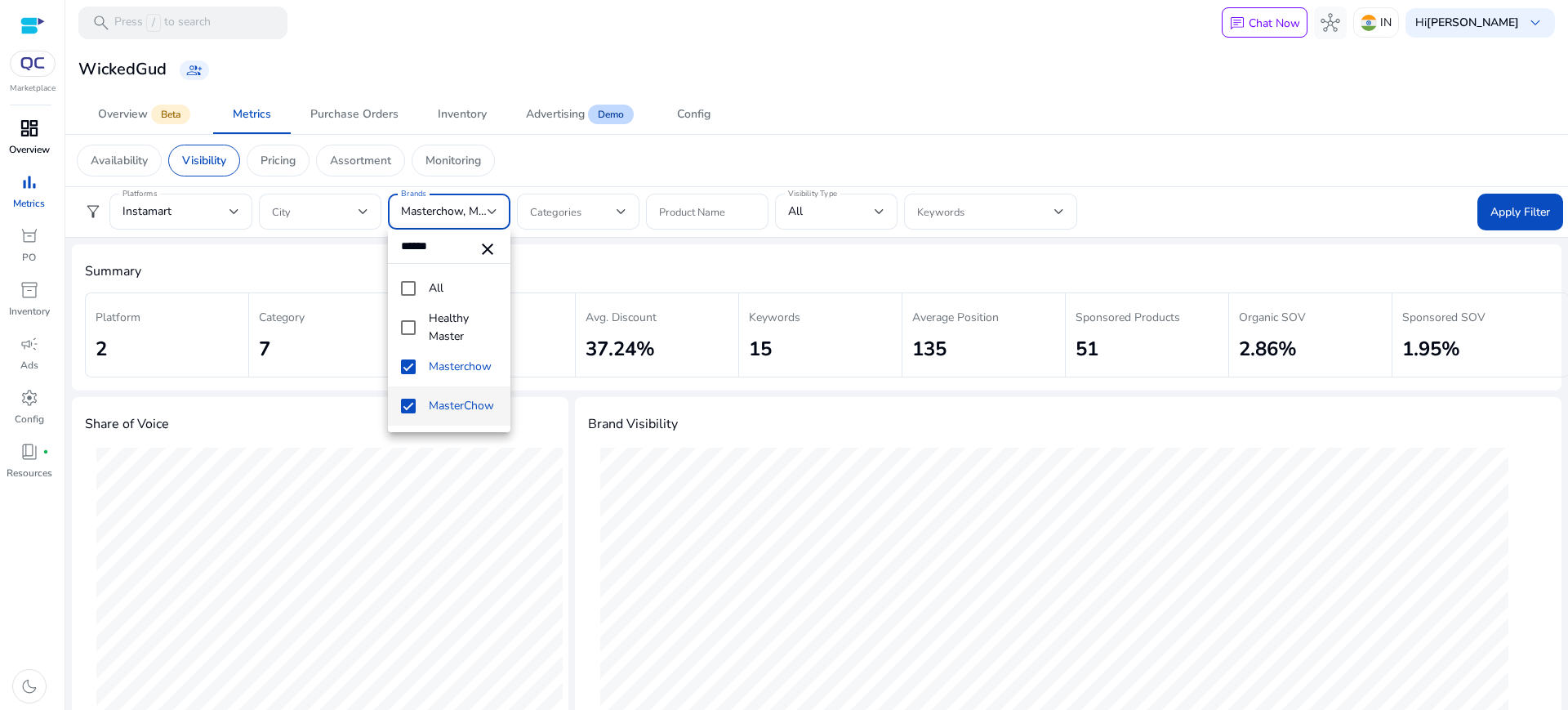 click at bounding box center [784, 355] 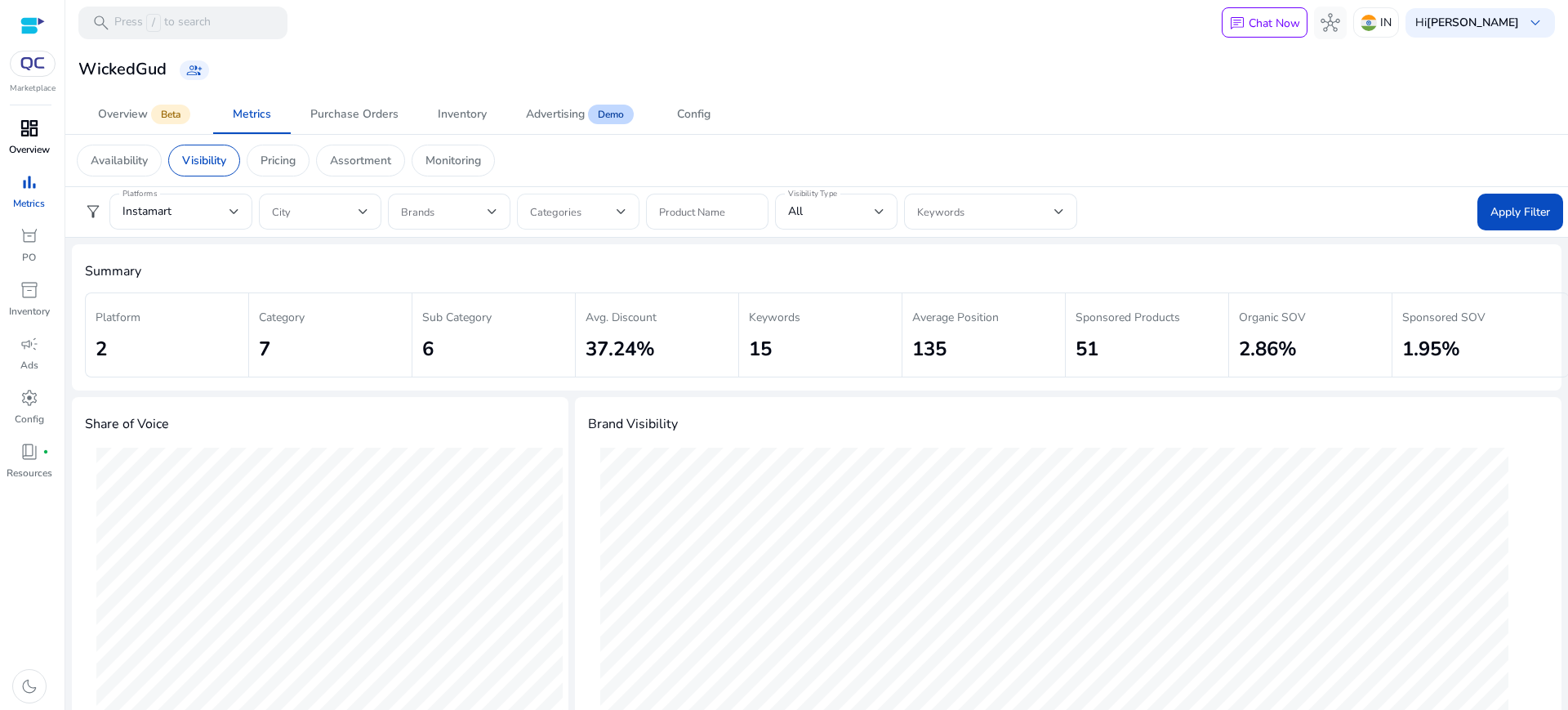 click 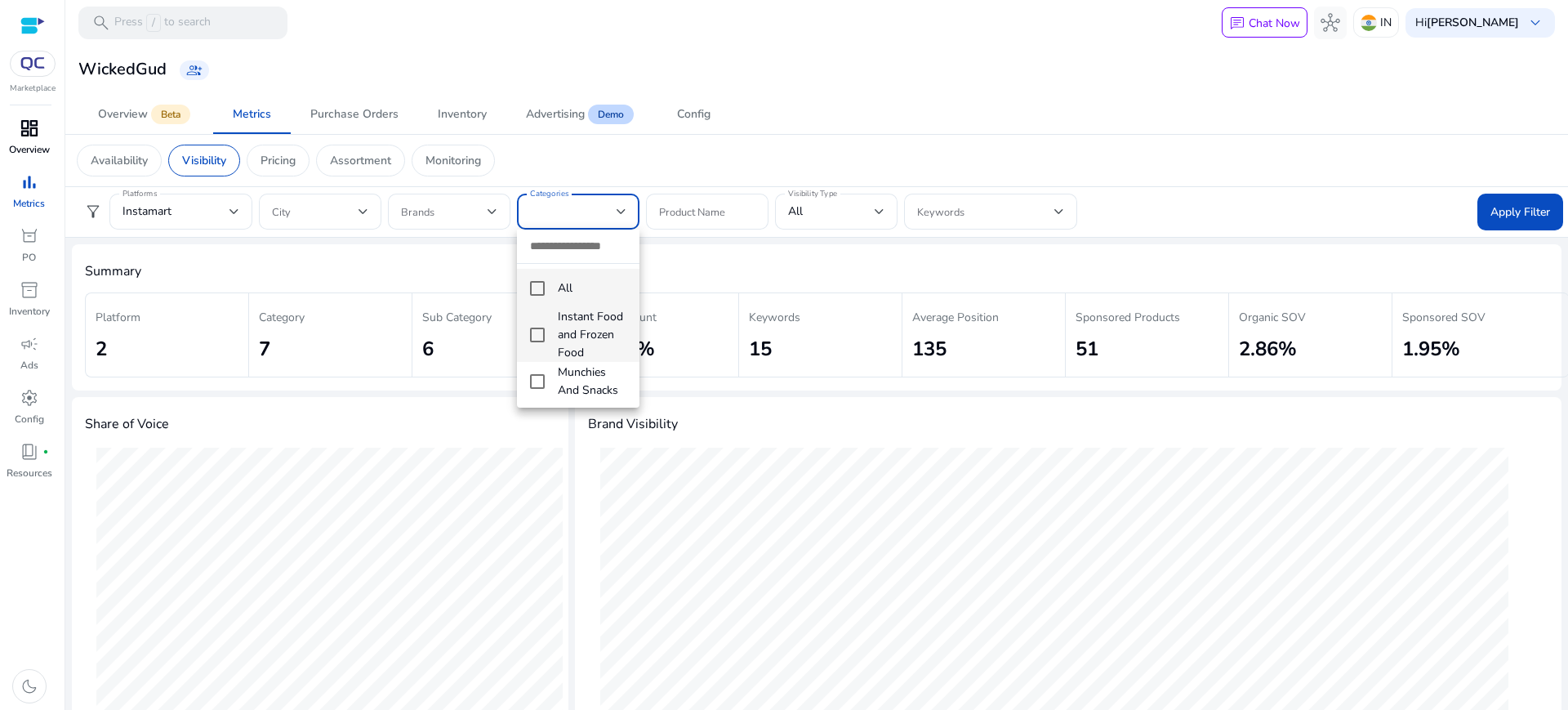 click at bounding box center [537, 335] 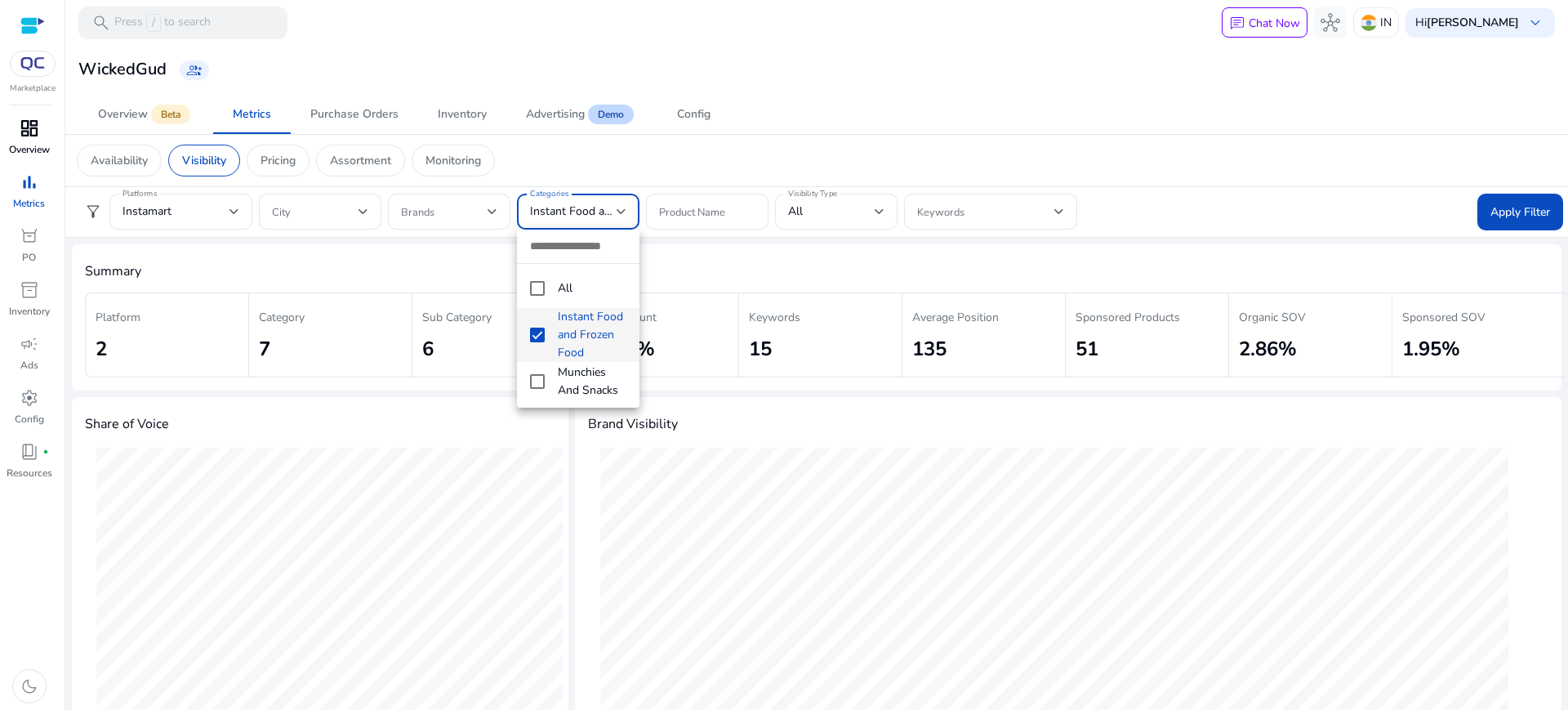 click at bounding box center (784, 355) 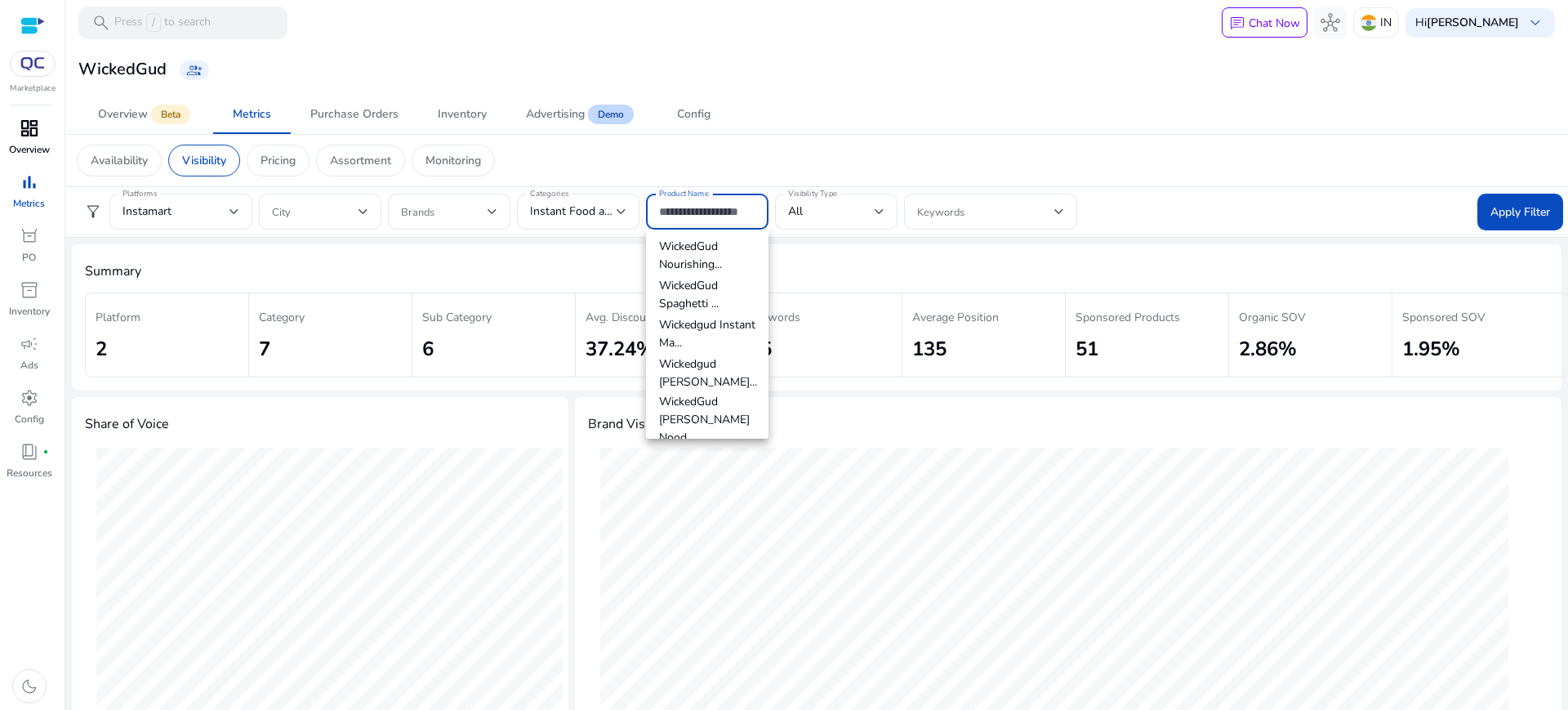 click on "Product Name" at bounding box center [707, 212] 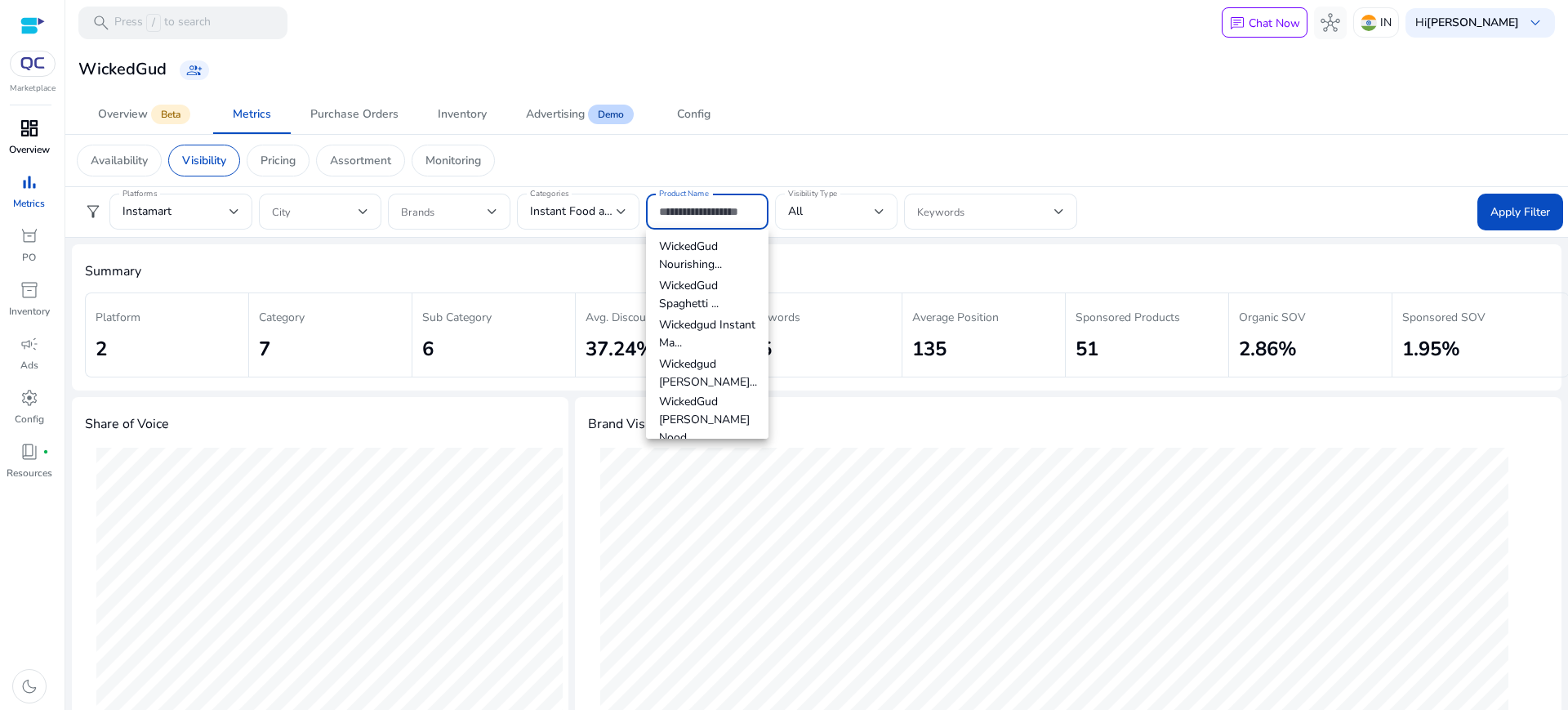 click on "All" at bounding box center (831, 212) 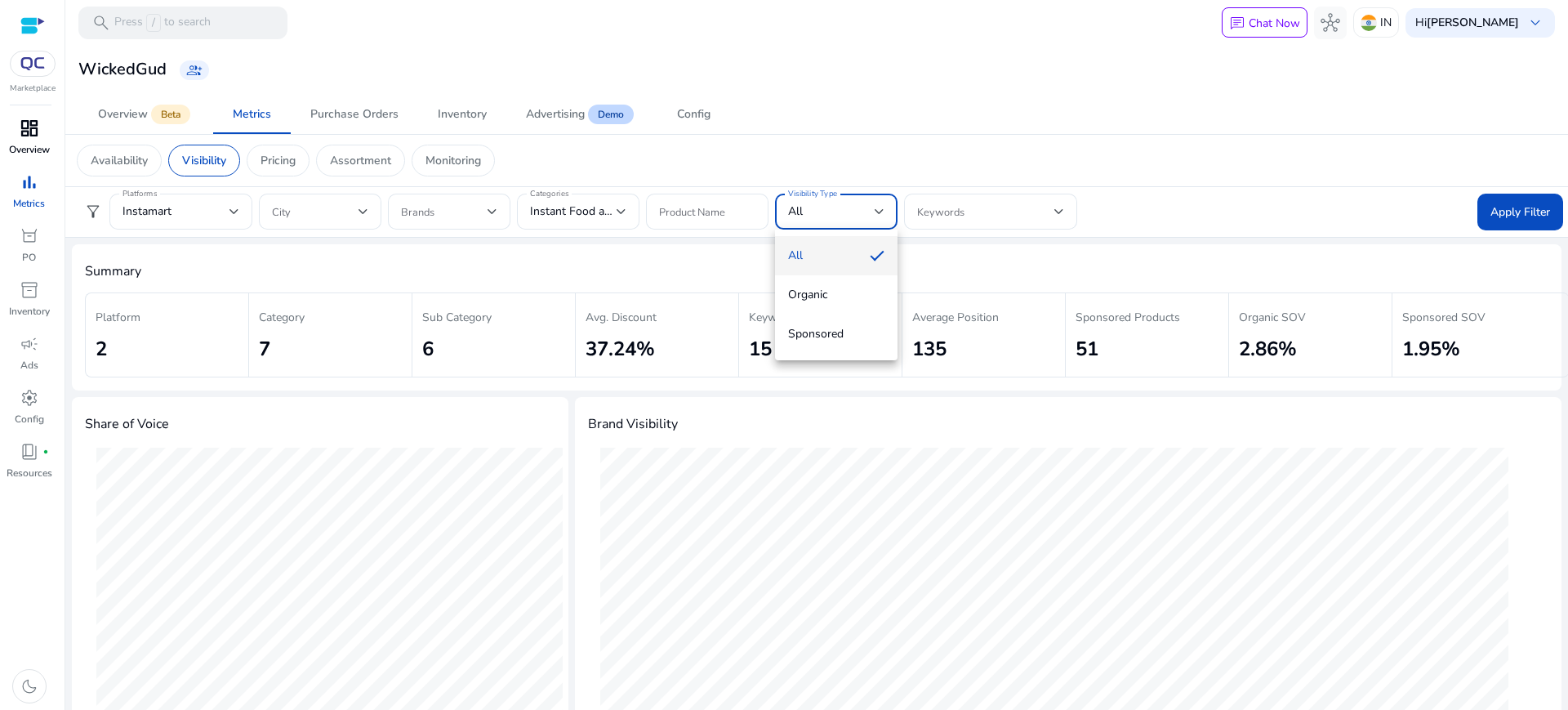 click at bounding box center [784, 355] 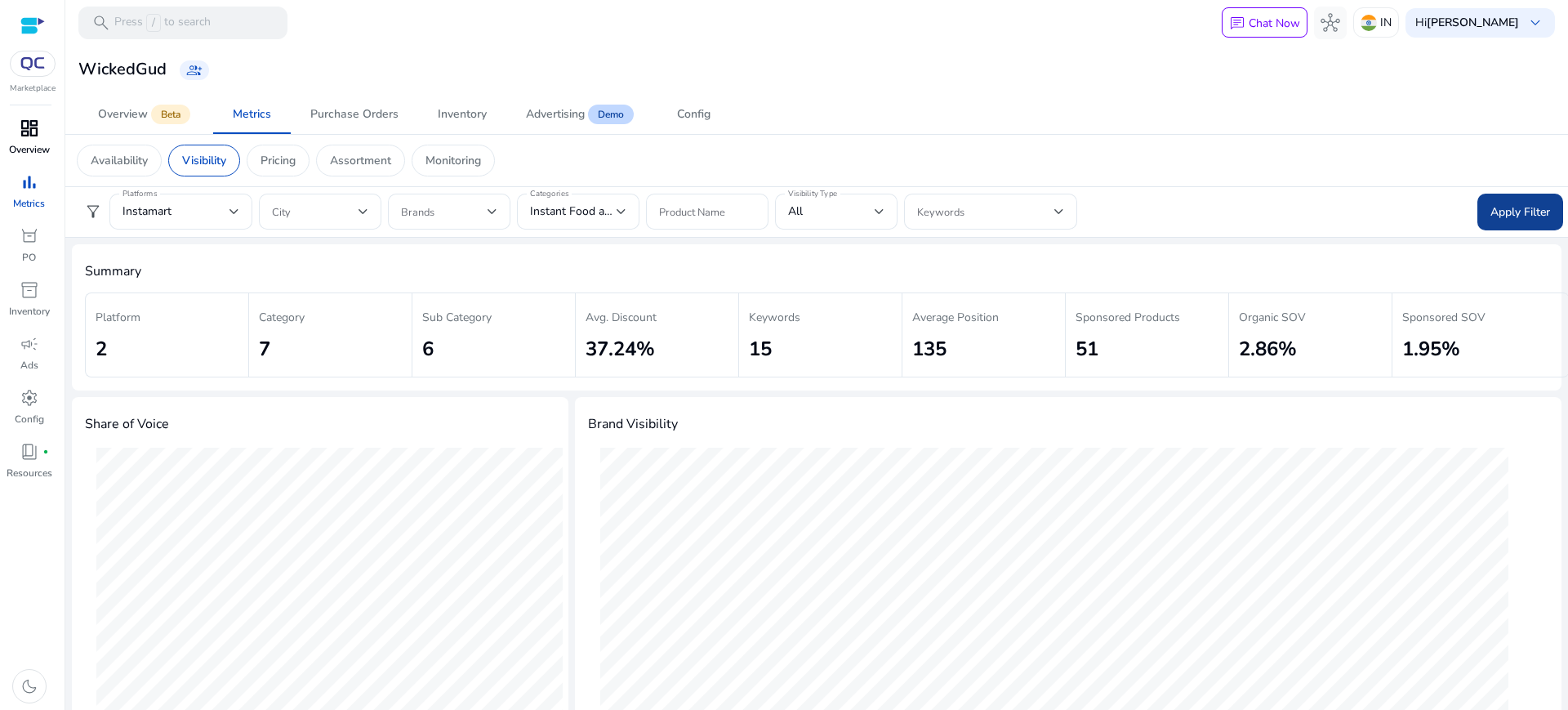 click on "Apply Filter" 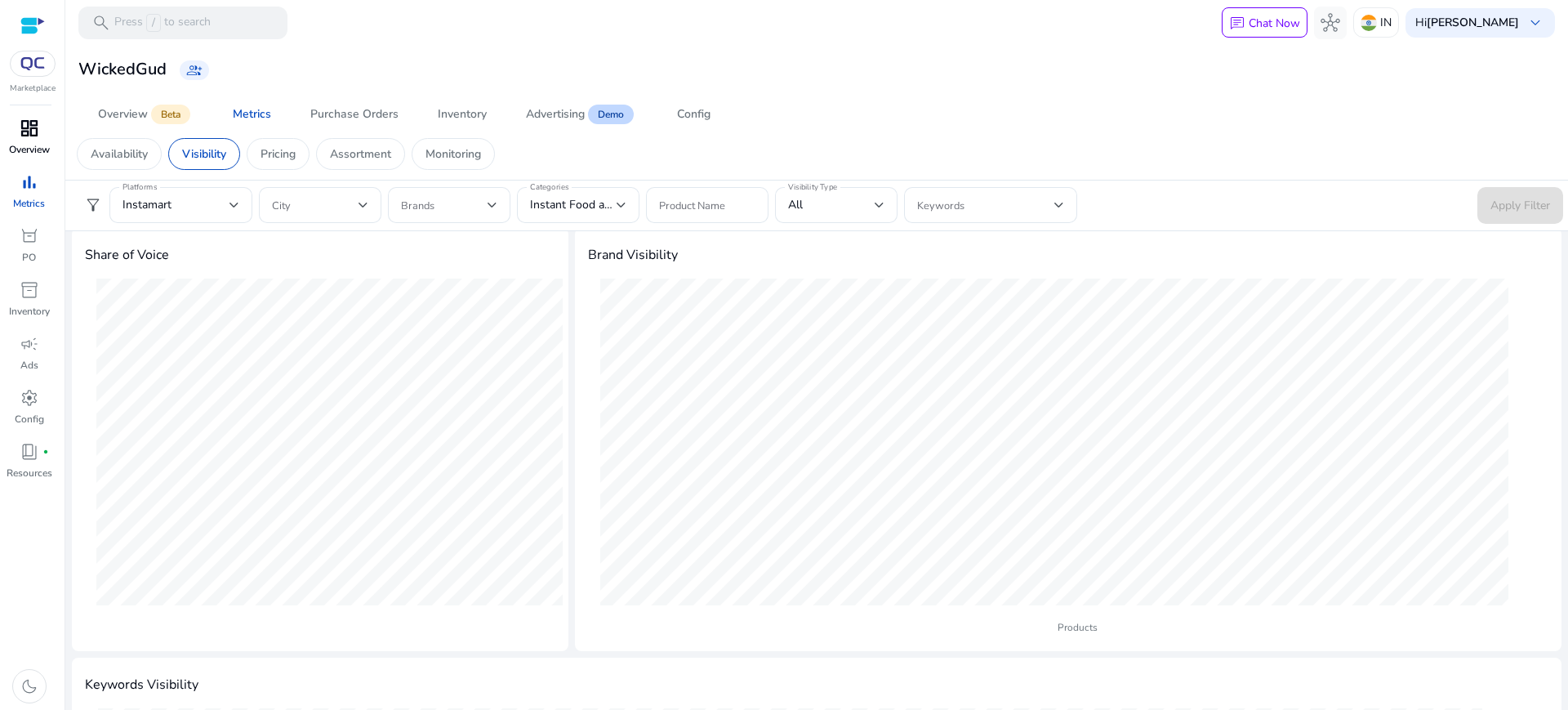 scroll, scrollTop: 204, scrollLeft: 0, axis: vertical 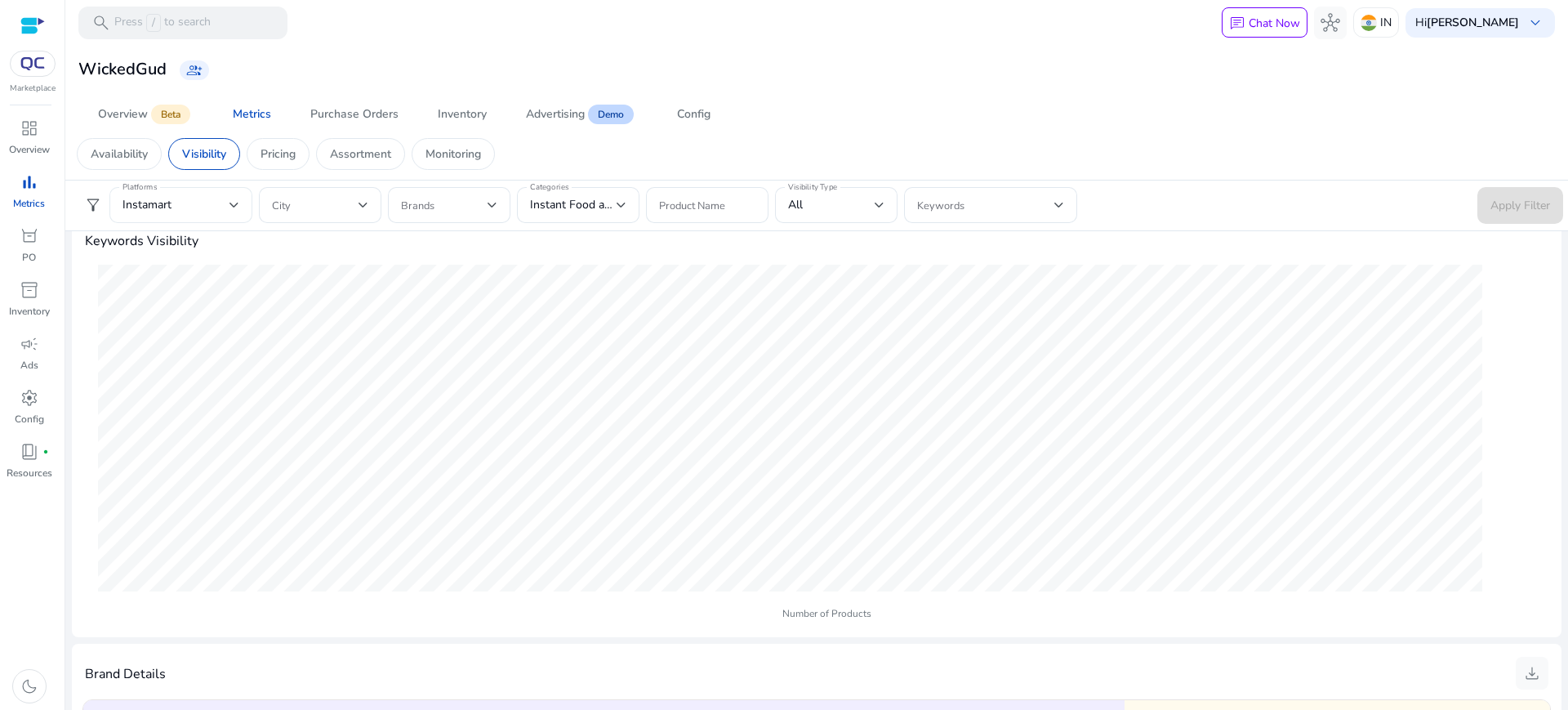 click on "Instamart" at bounding box center (176, 205) 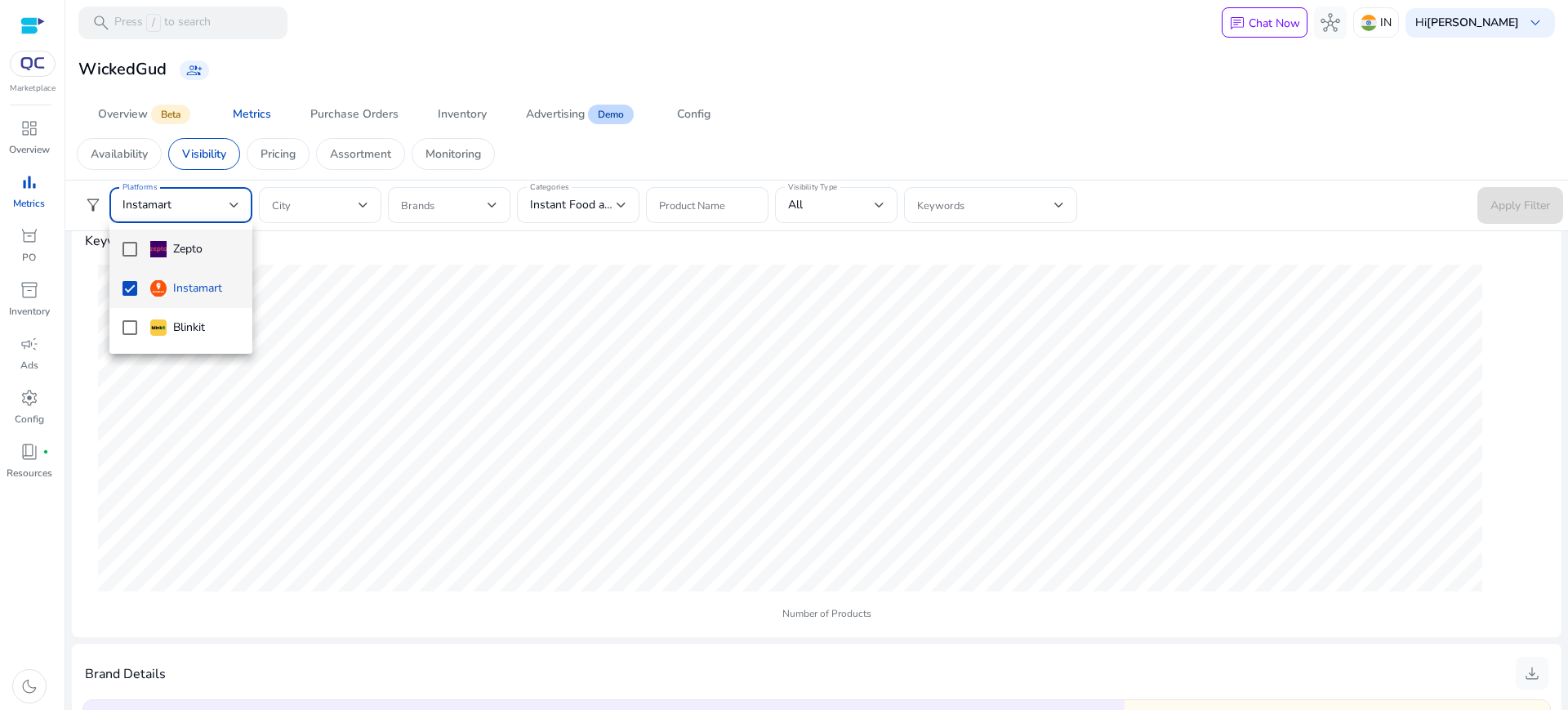 click at bounding box center [130, 249] 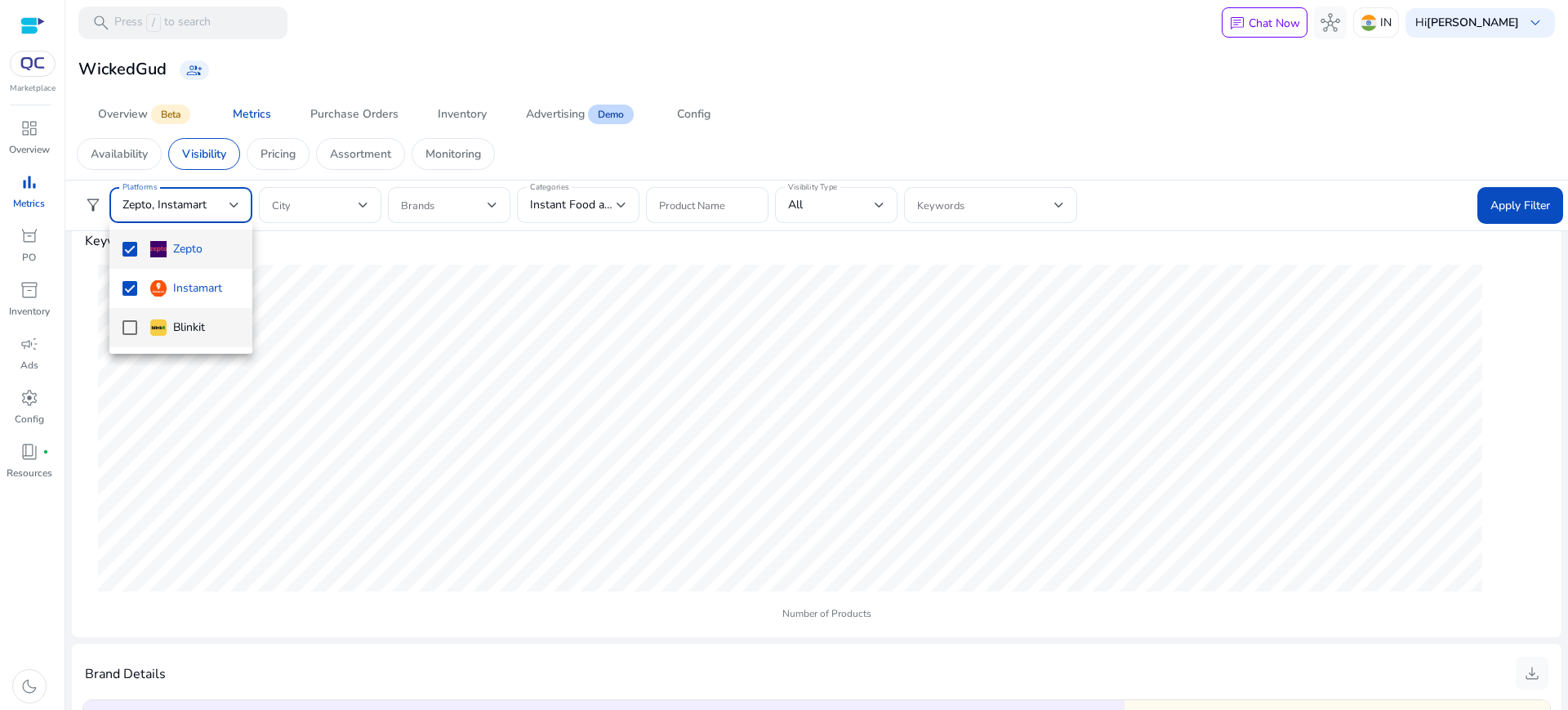 click at bounding box center (130, 328) 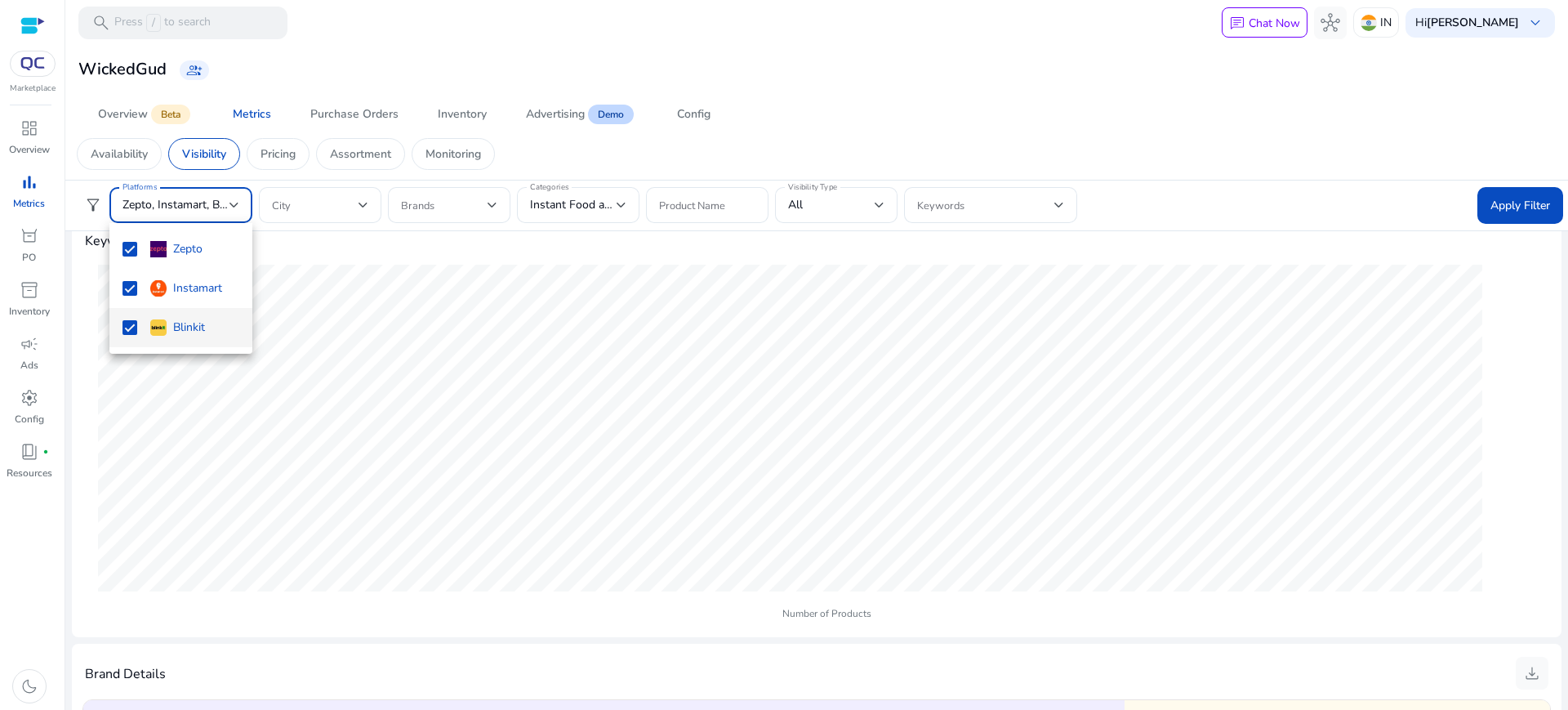 click at bounding box center [784, 355] 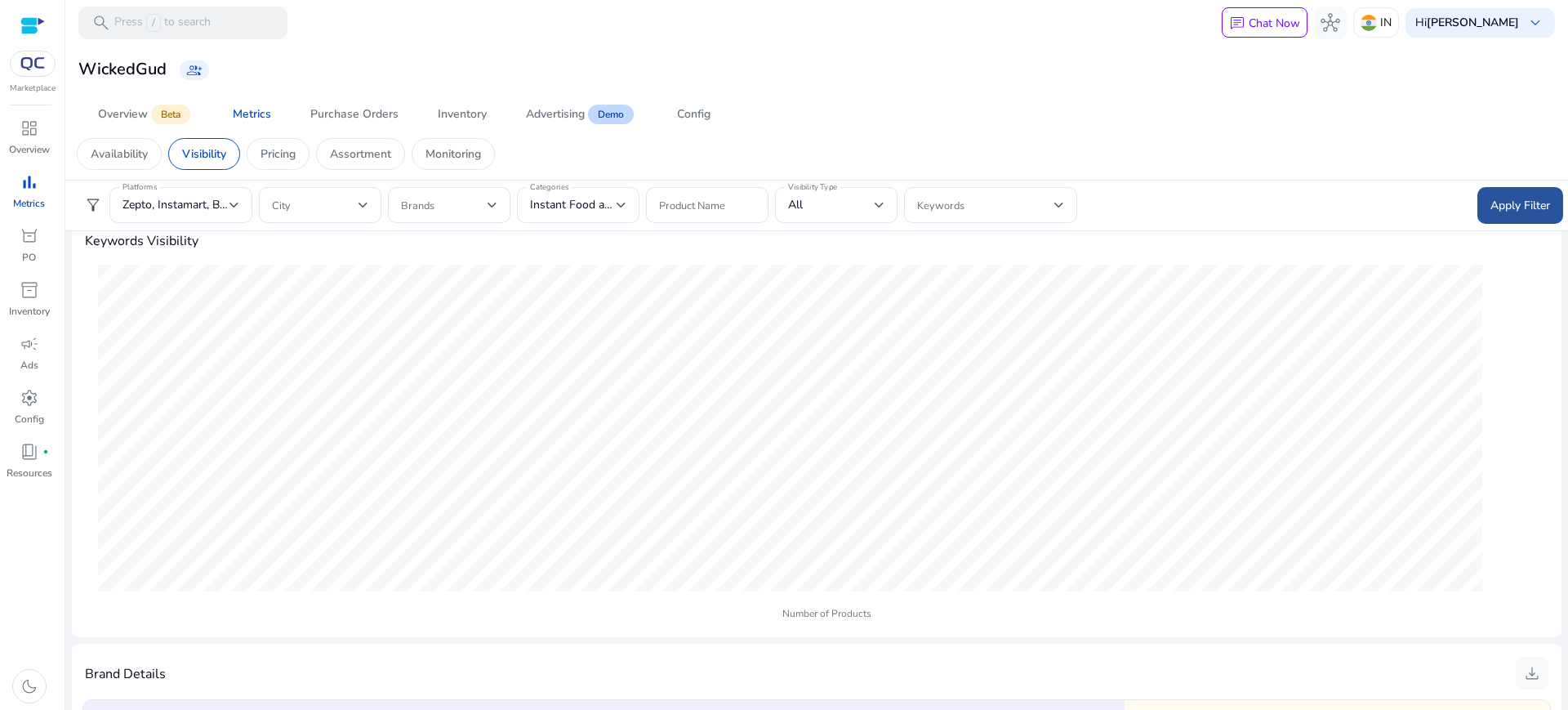 click on "Apply Filter" 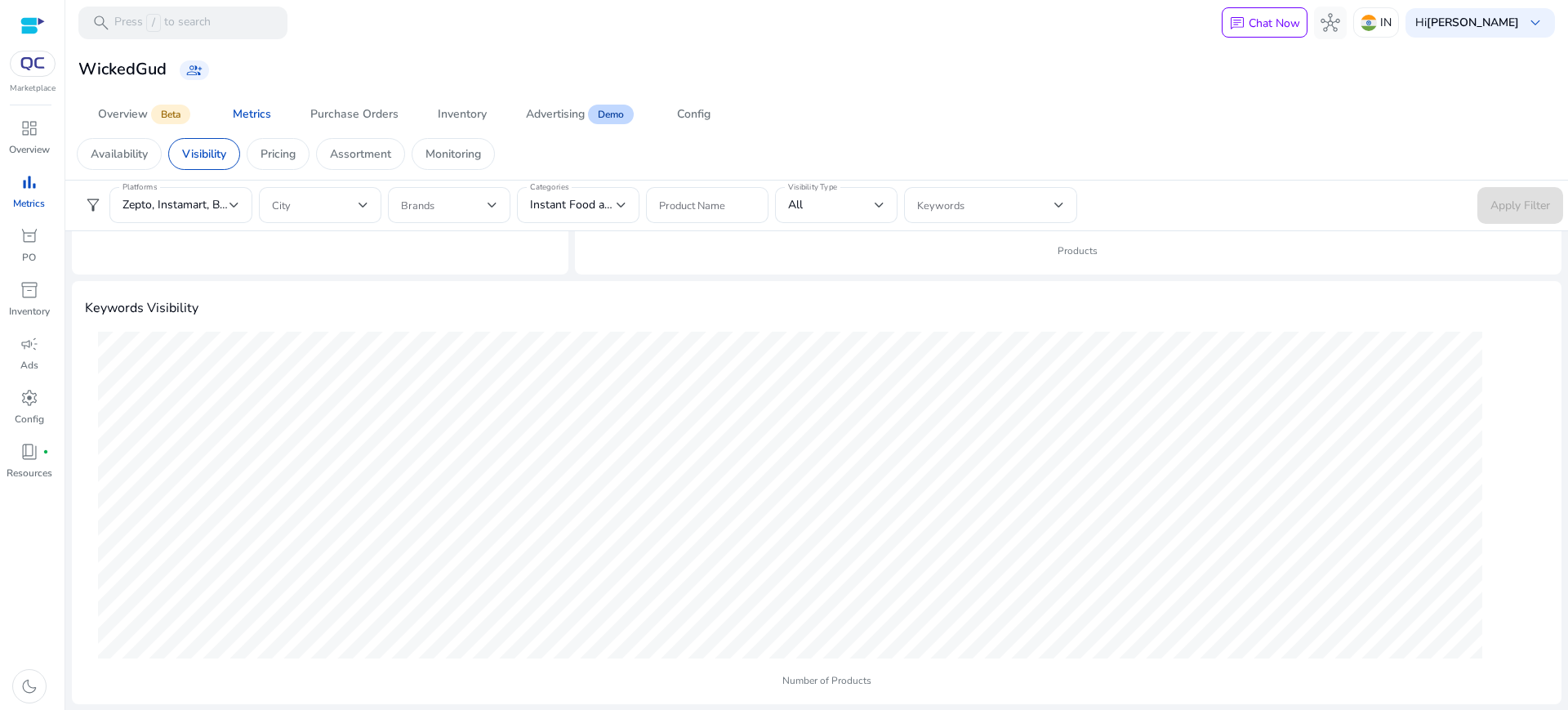 scroll, scrollTop: 511, scrollLeft: 0, axis: vertical 